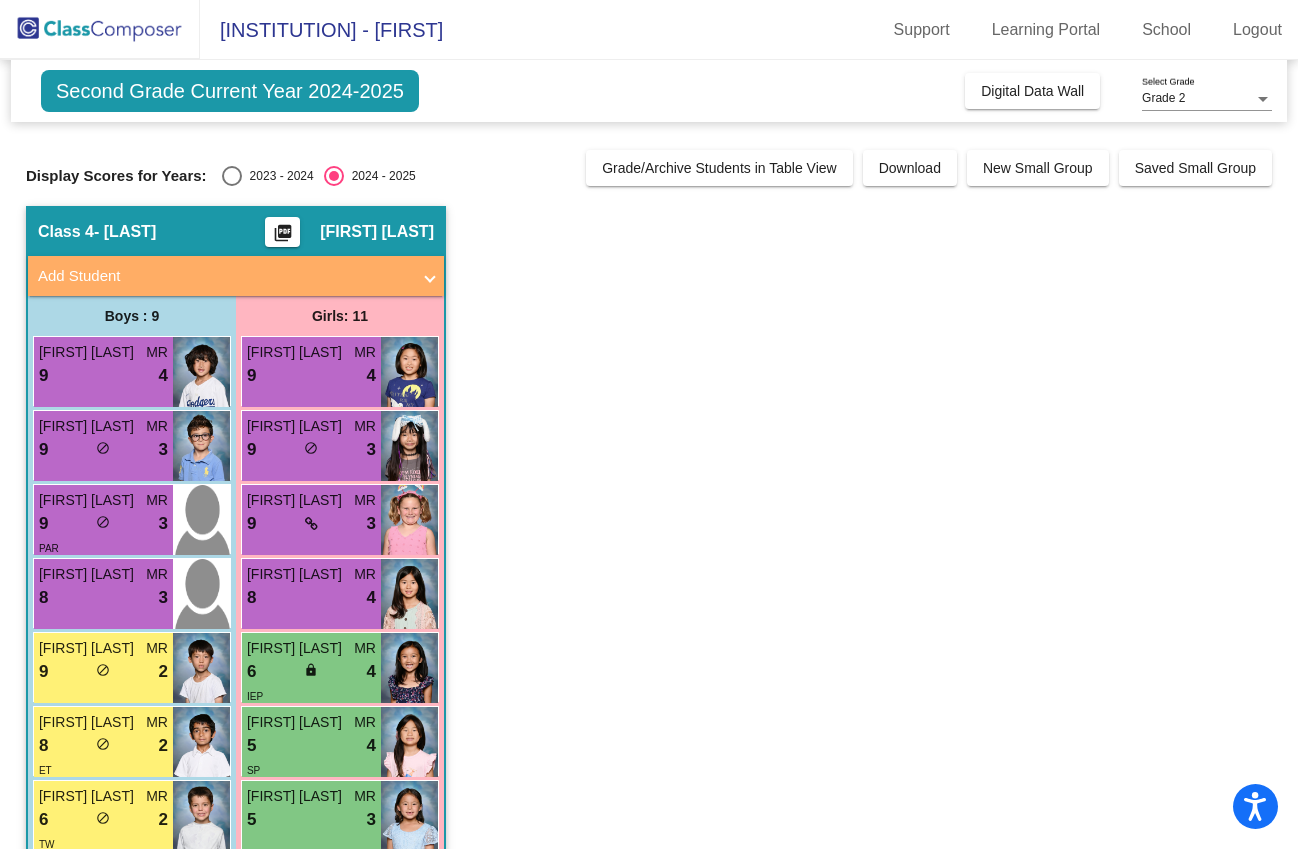 scroll, scrollTop: 0, scrollLeft: 0, axis: both 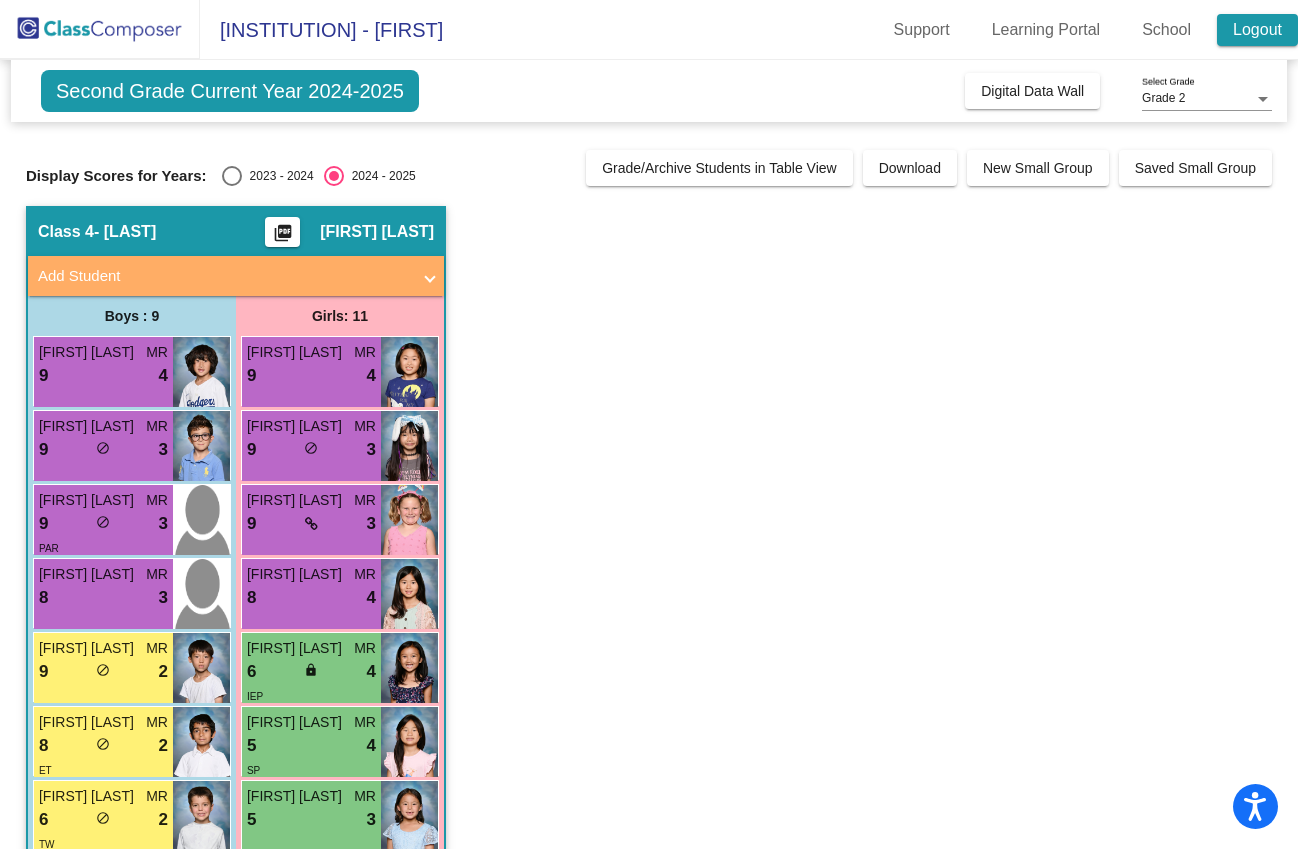 click on "Logout" 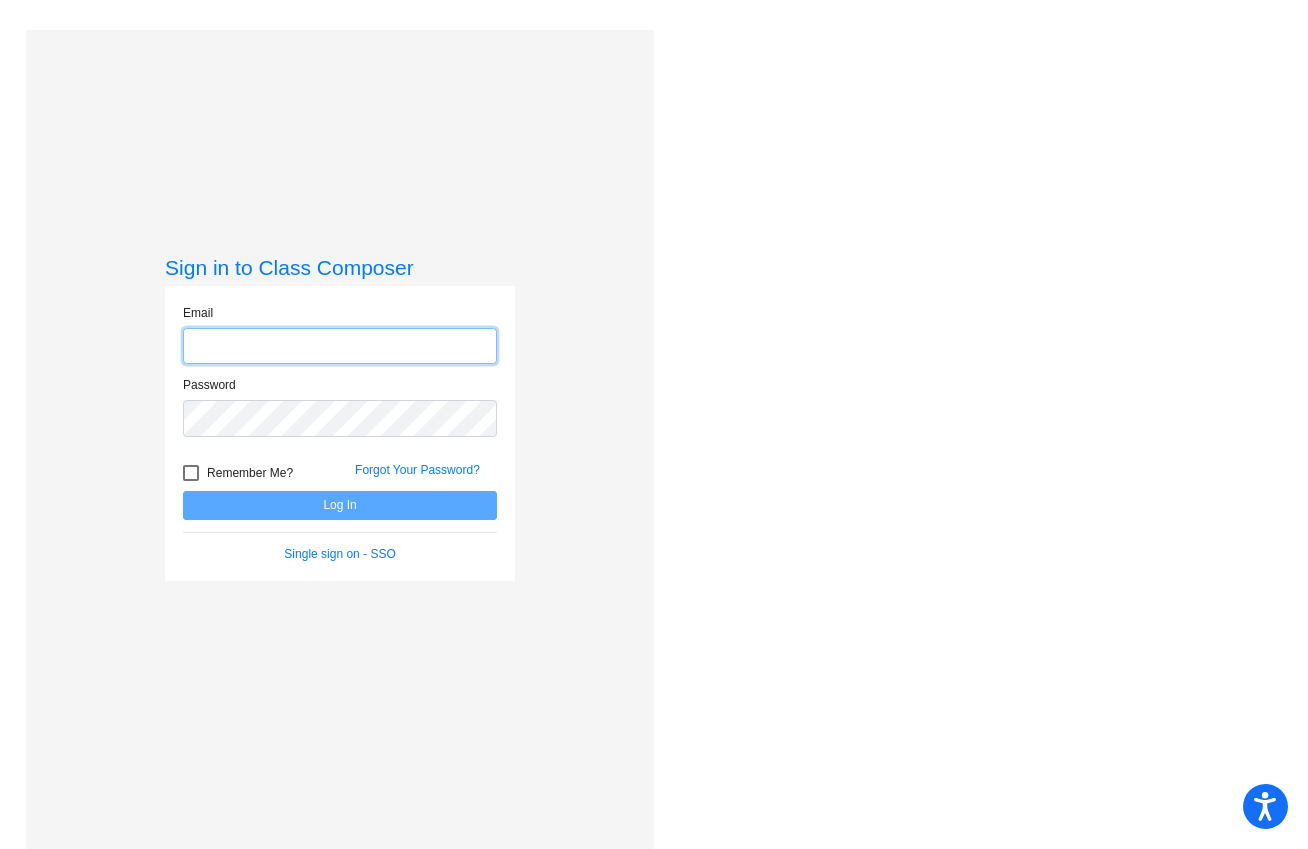 type on "mredfern@[EMAIL]" 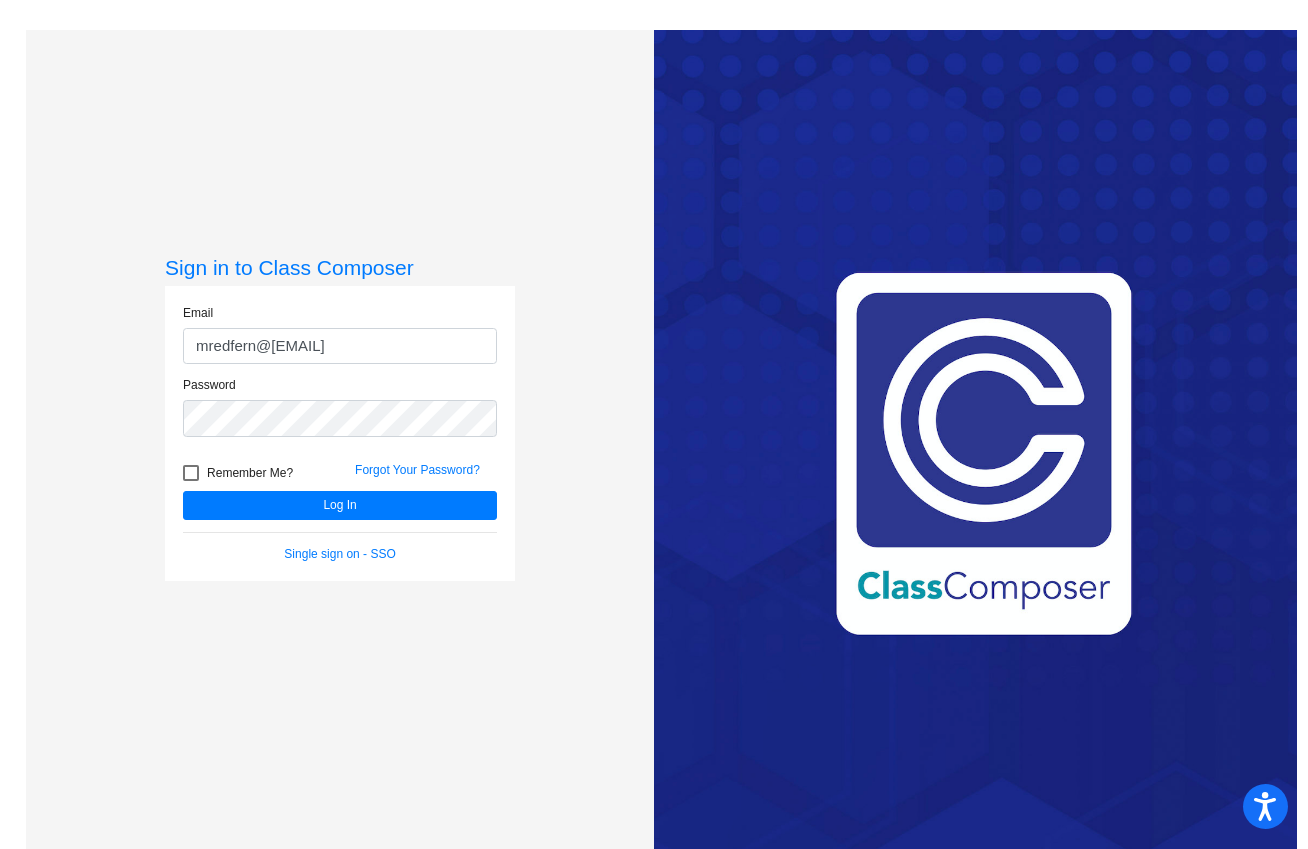 click at bounding box center (191, 473) 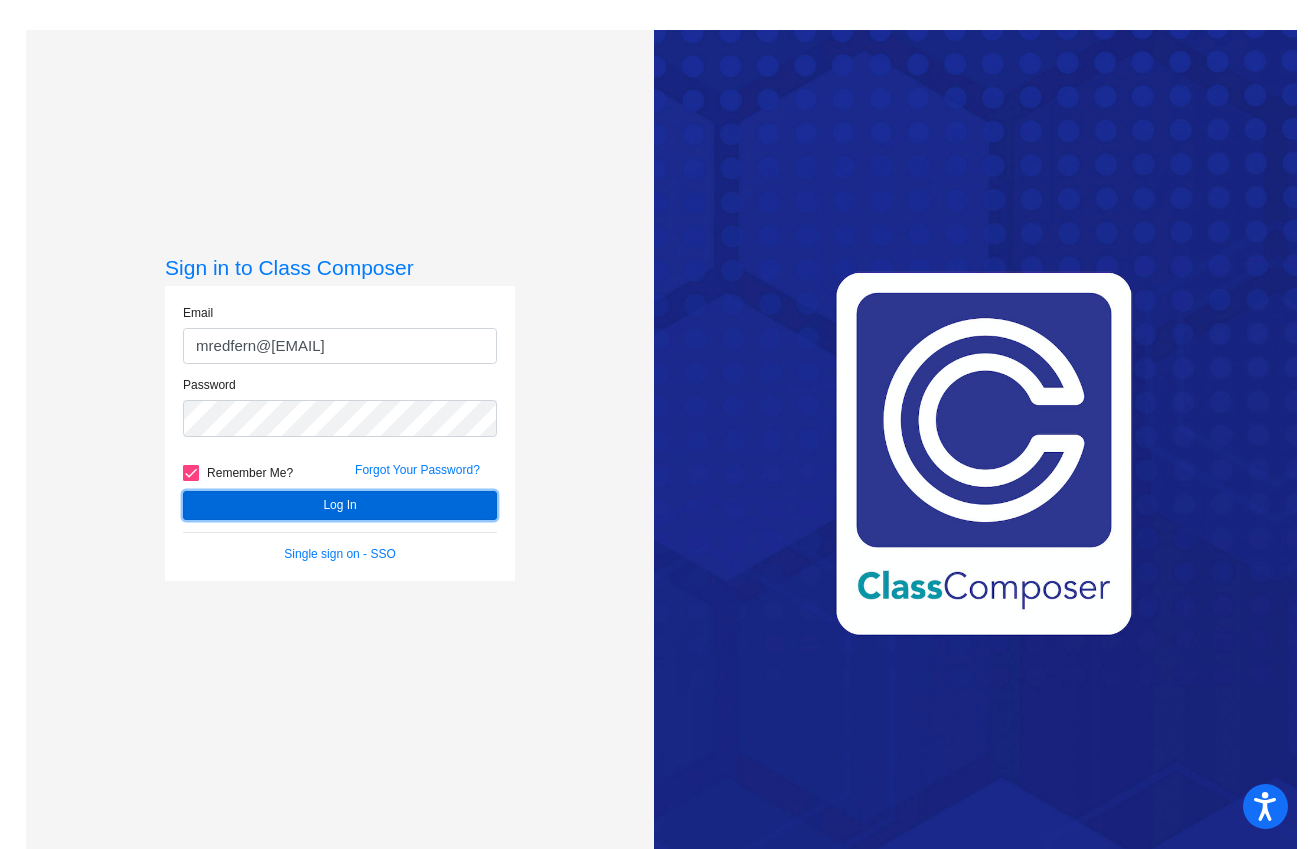 click on "Log In" 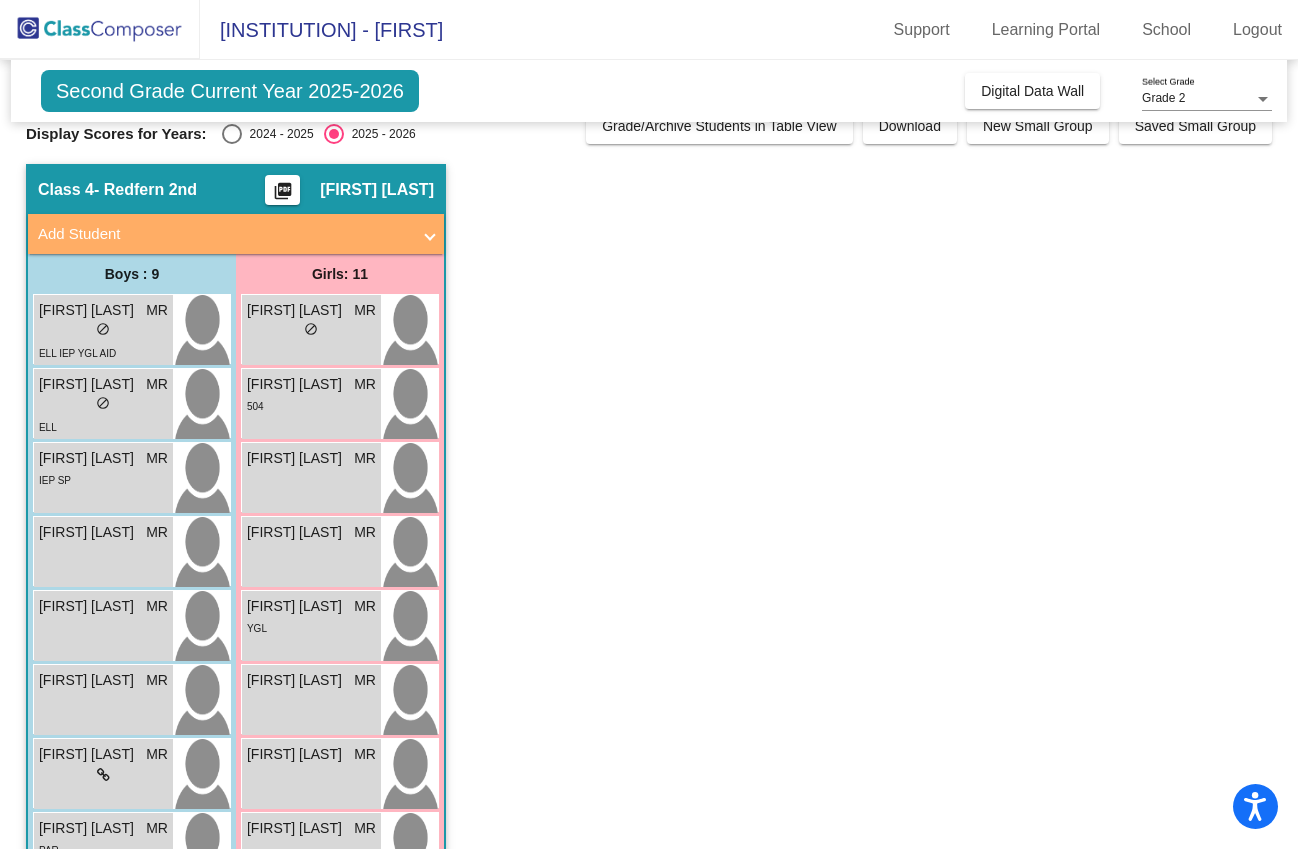 scroll, scrollTop: 0, scrollLeft: 0, axis: both 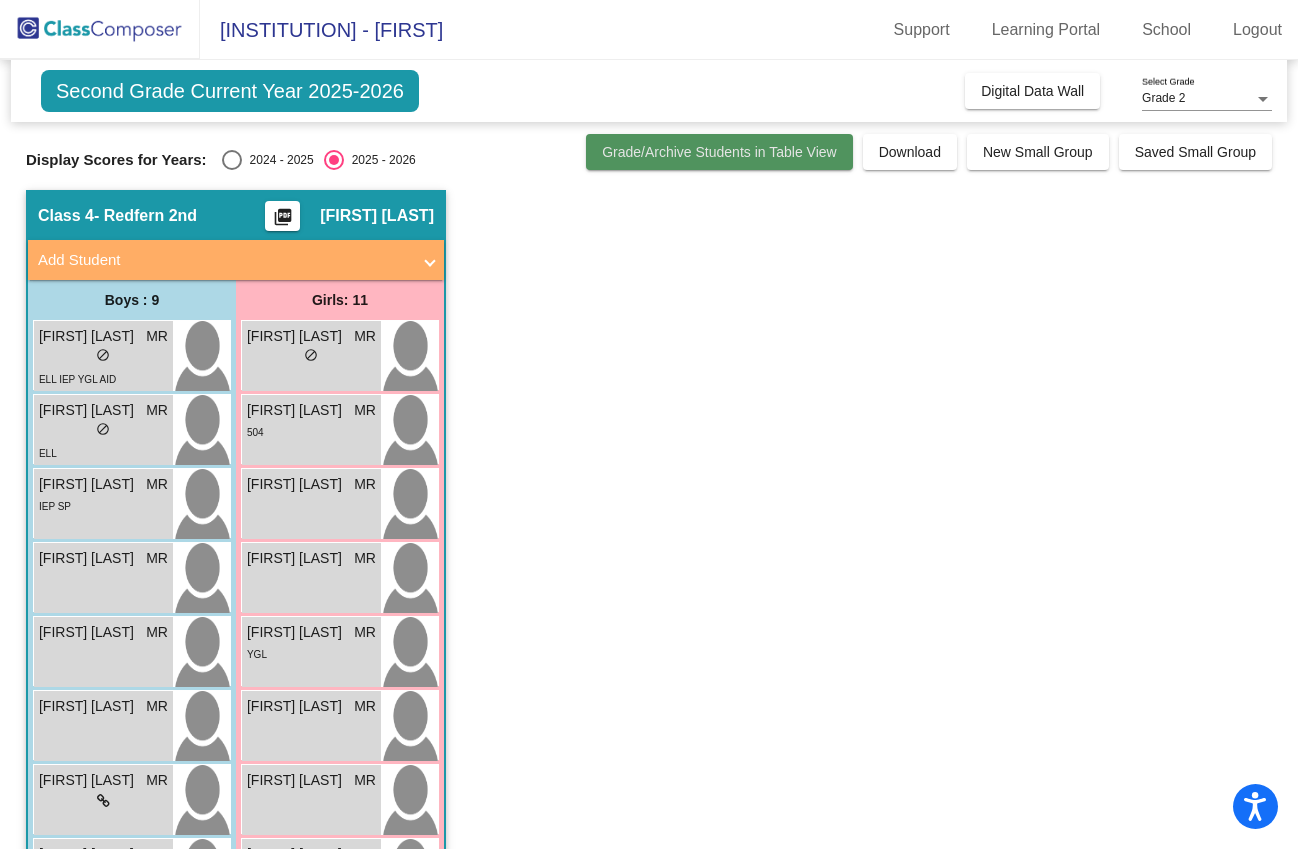 click on "Grade/Archive Students in Table View" 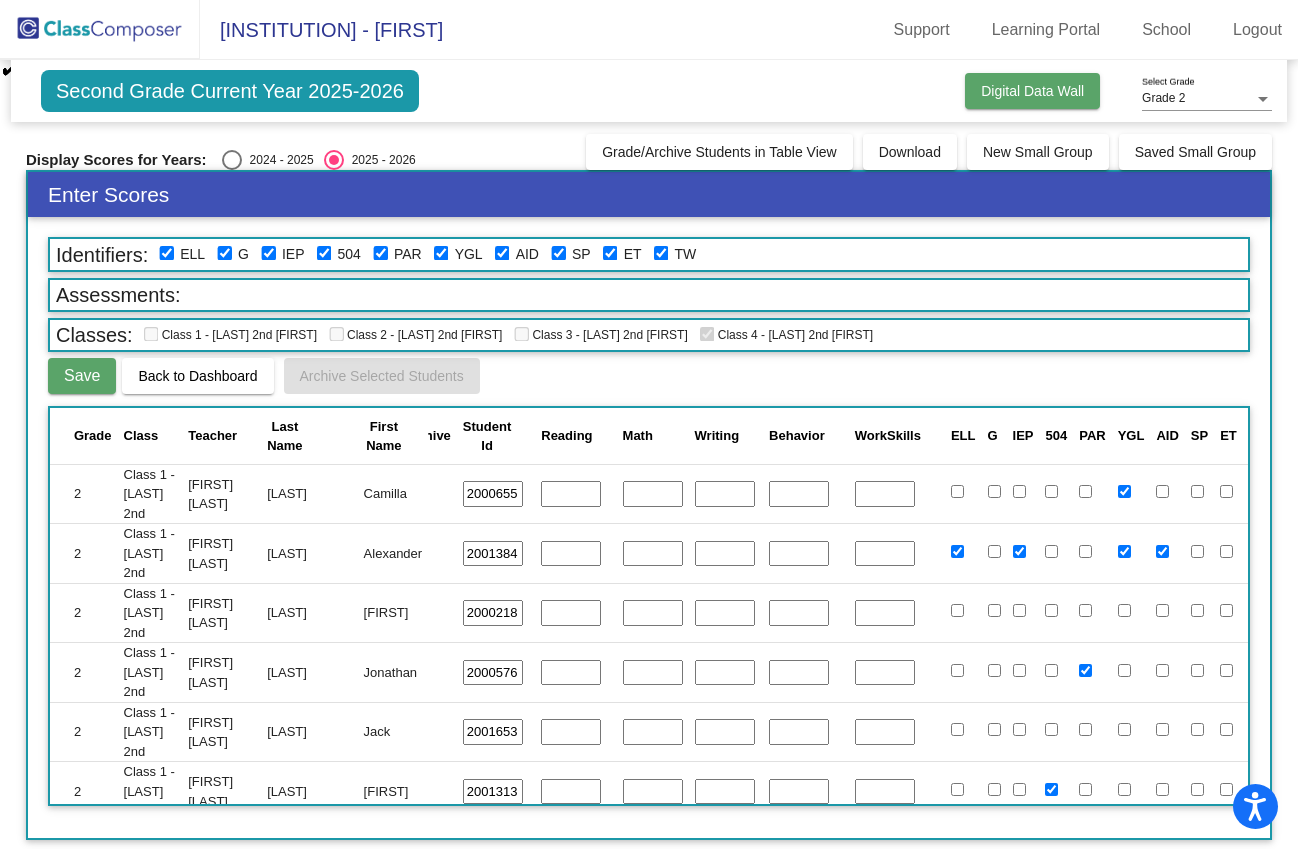 click on "Digital Data Wall" 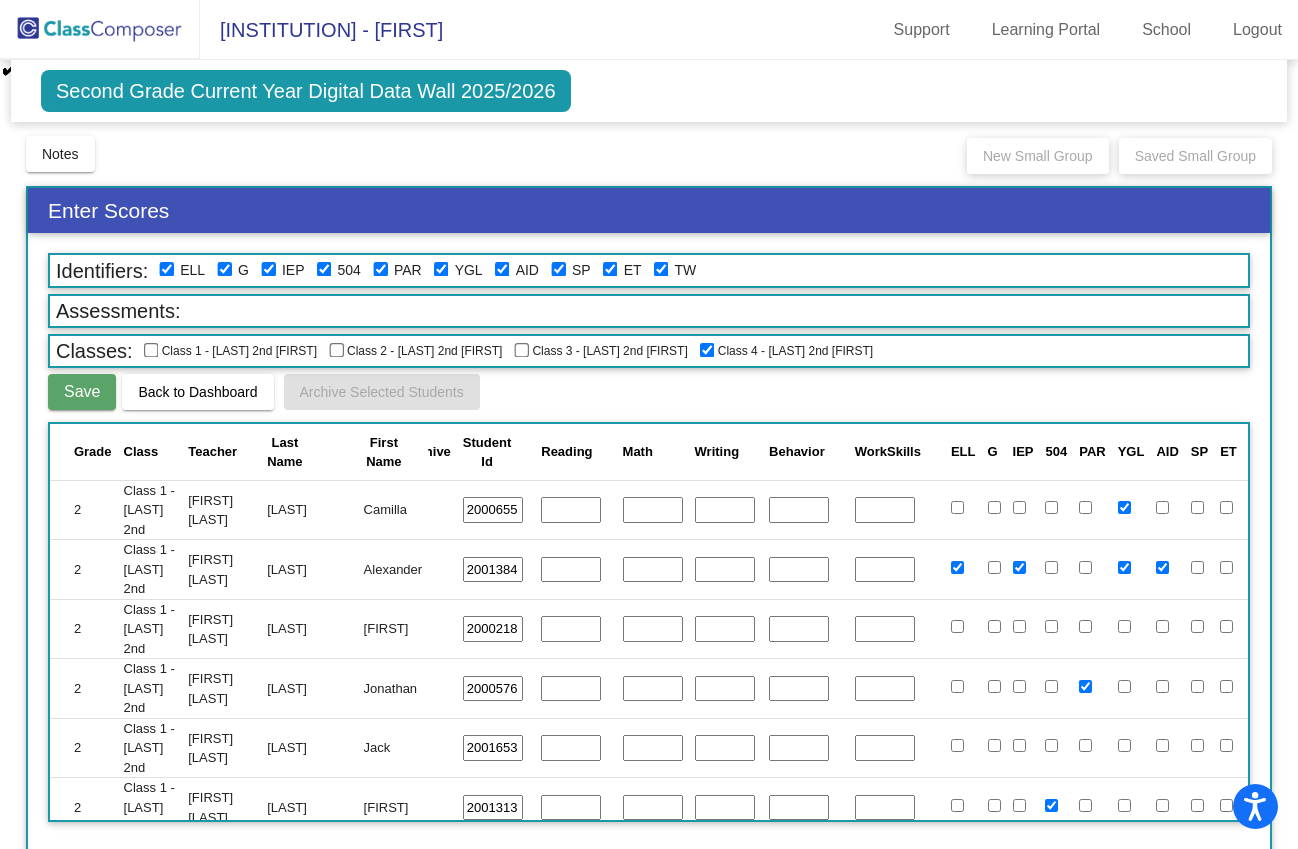 click on "Second Grade Current Year Digital Data Wall 2025/2026" 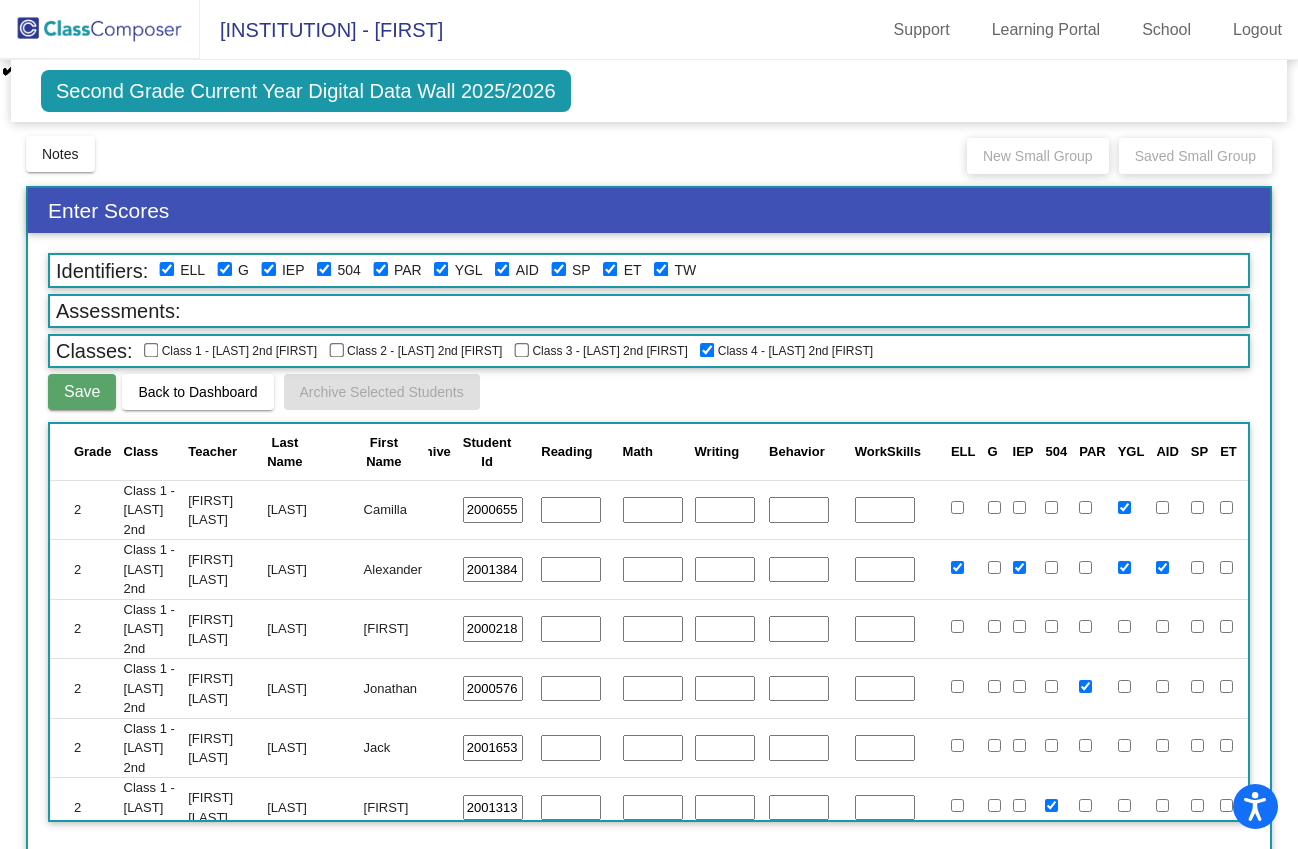 scroll, scrollTop: 7, scrollLeft: 0, axis: vertical 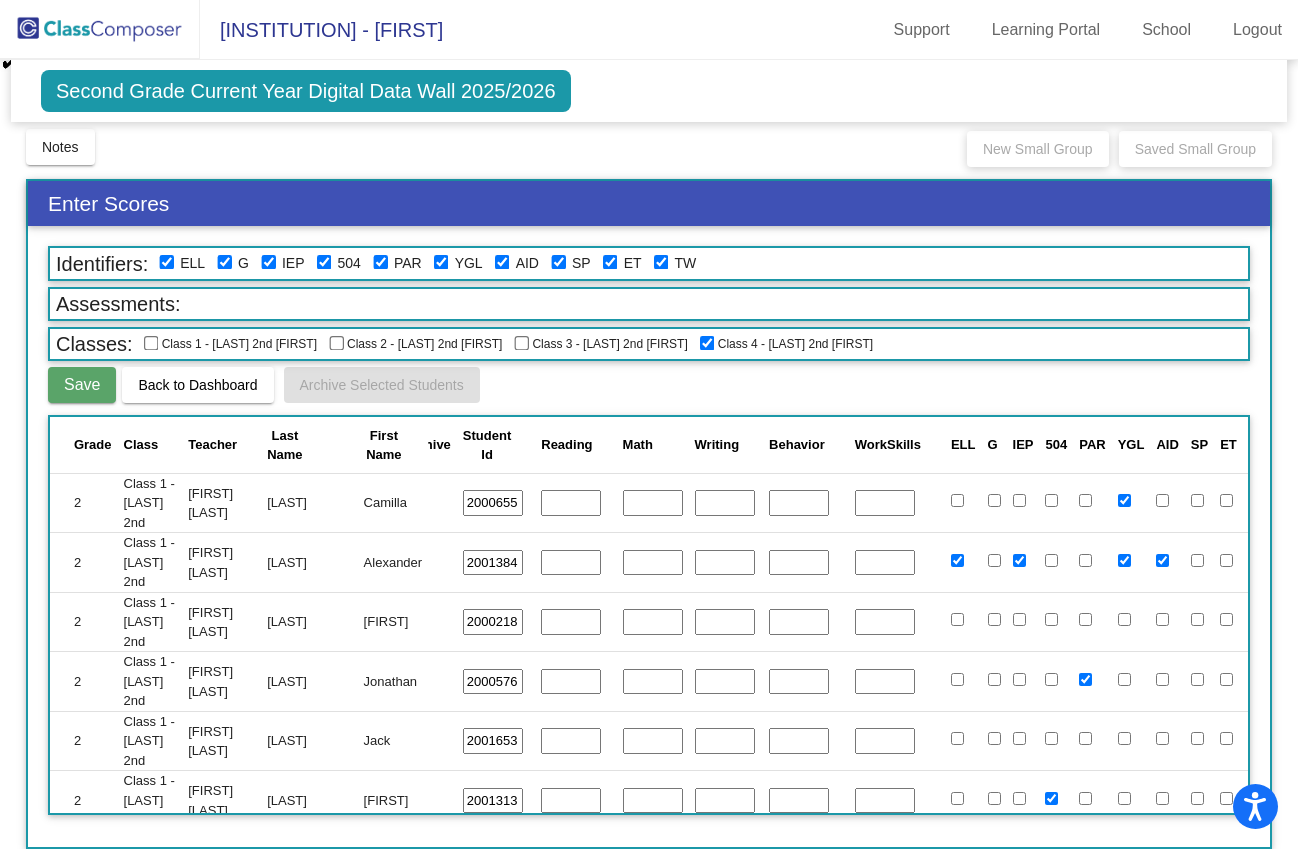 click 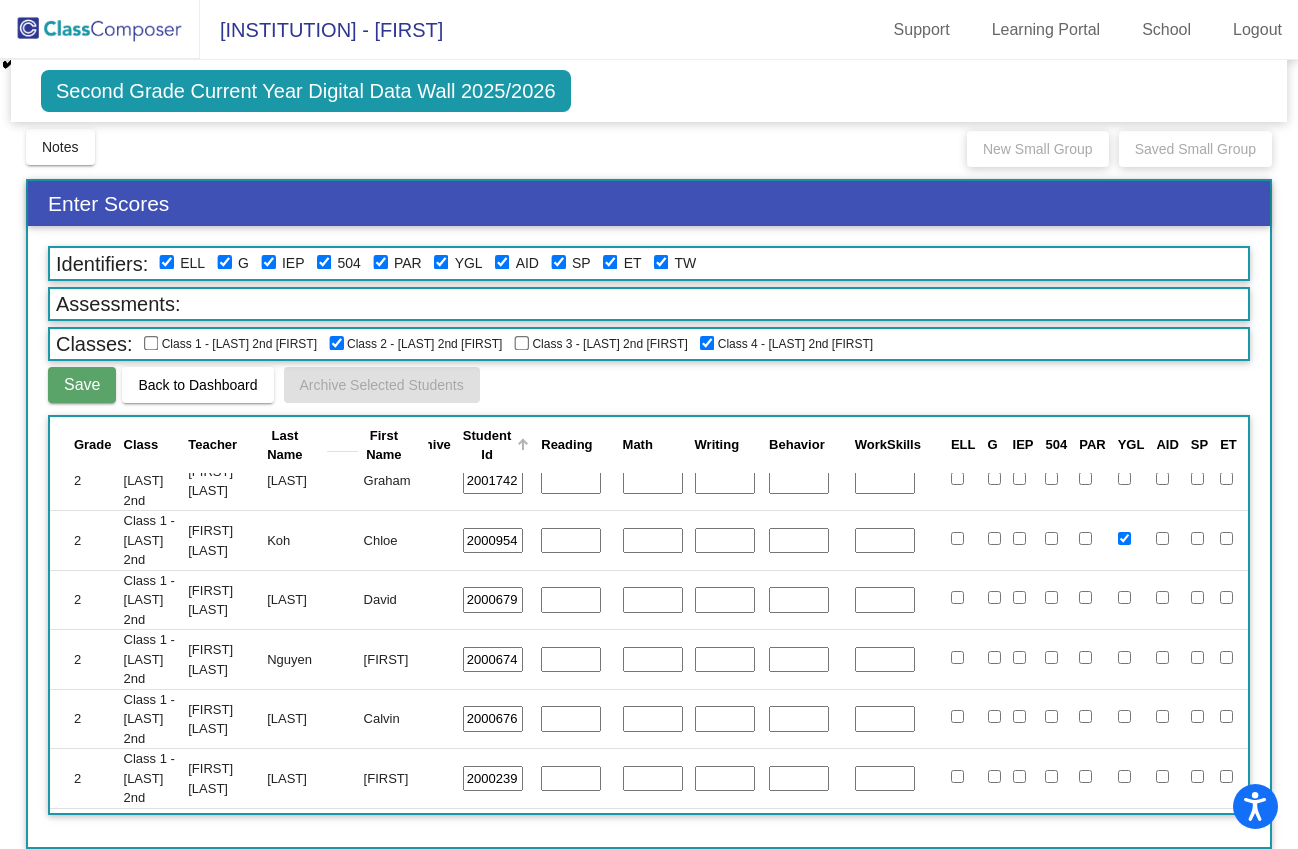 scroll, scrollTop: 0, scrollLeft: 0, axis: both 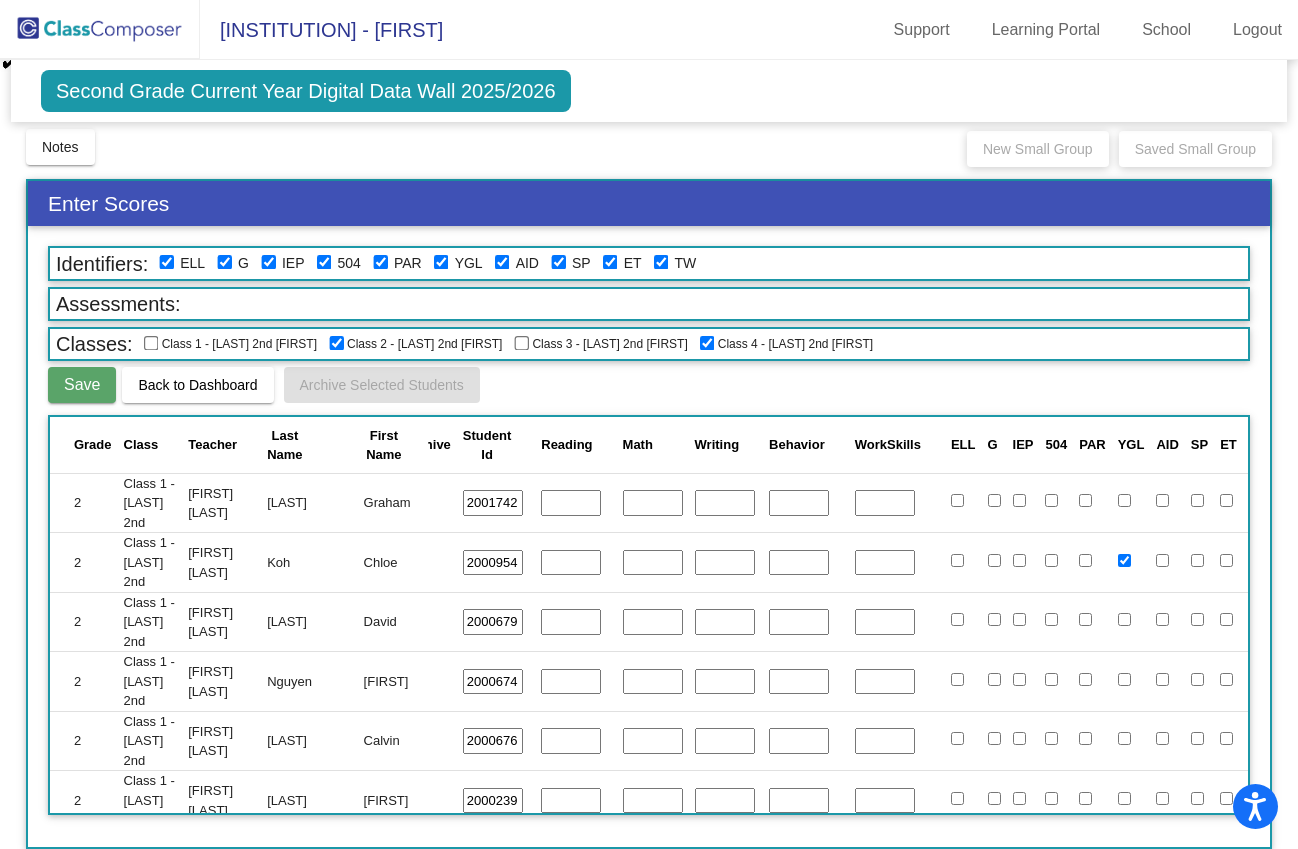 click 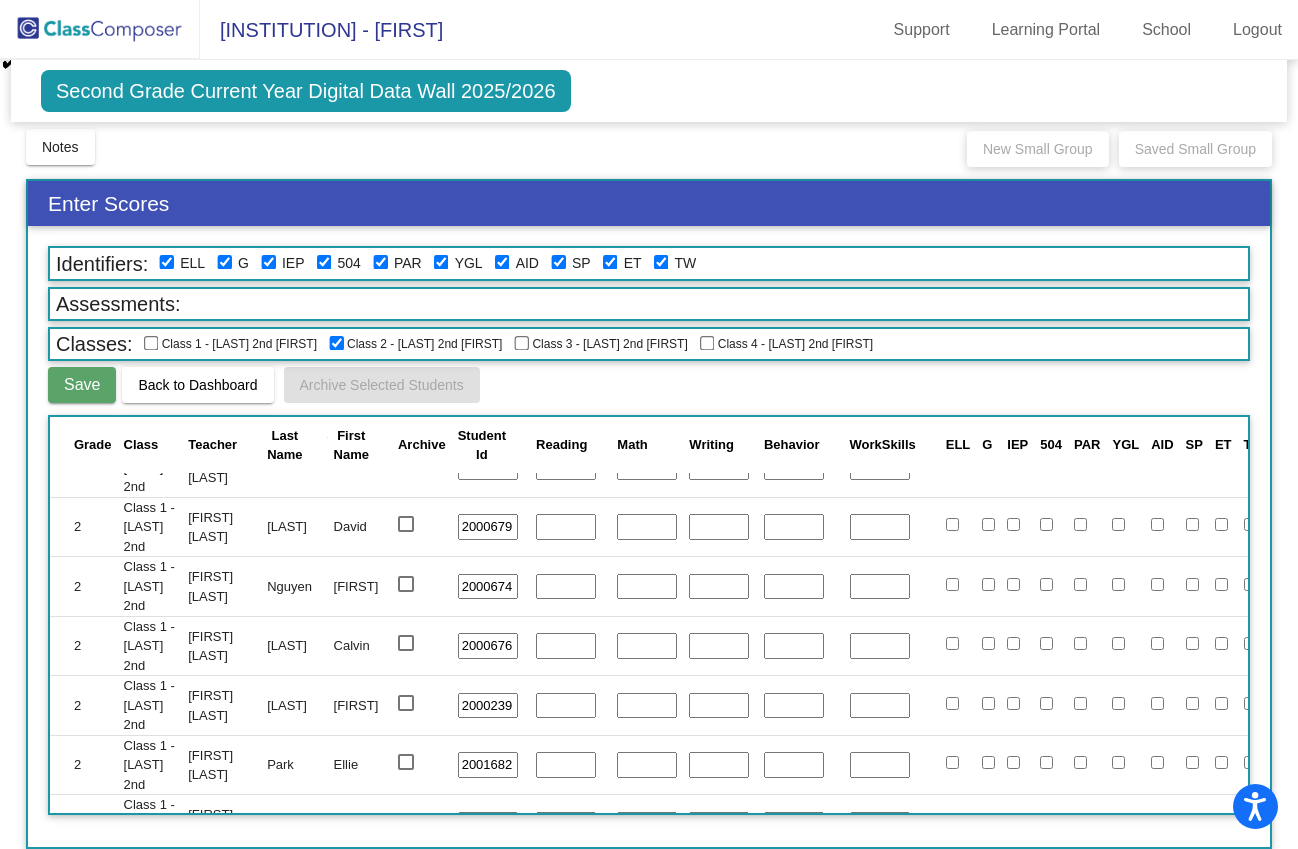scroll, scrollTop: 0, scrollLeft: 0, axis: both 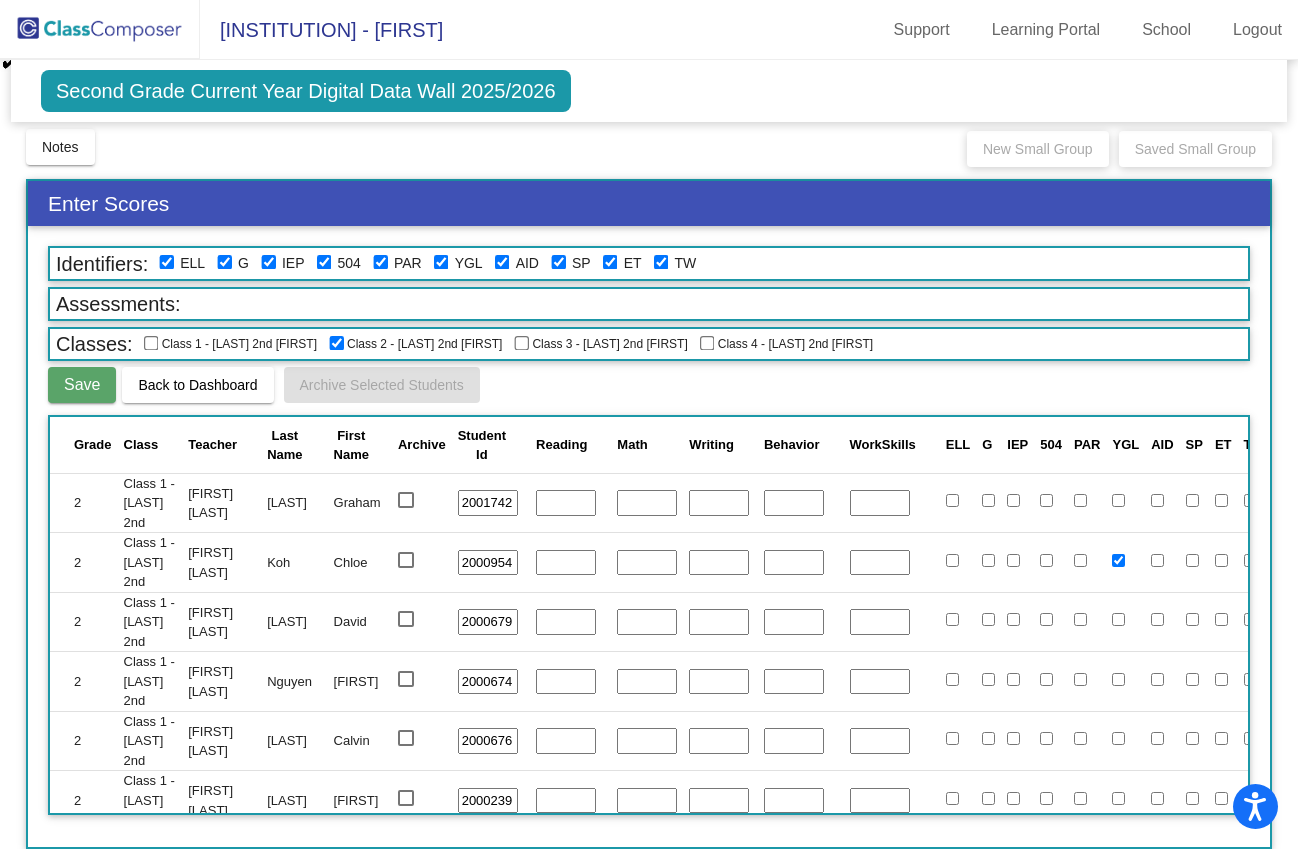 click 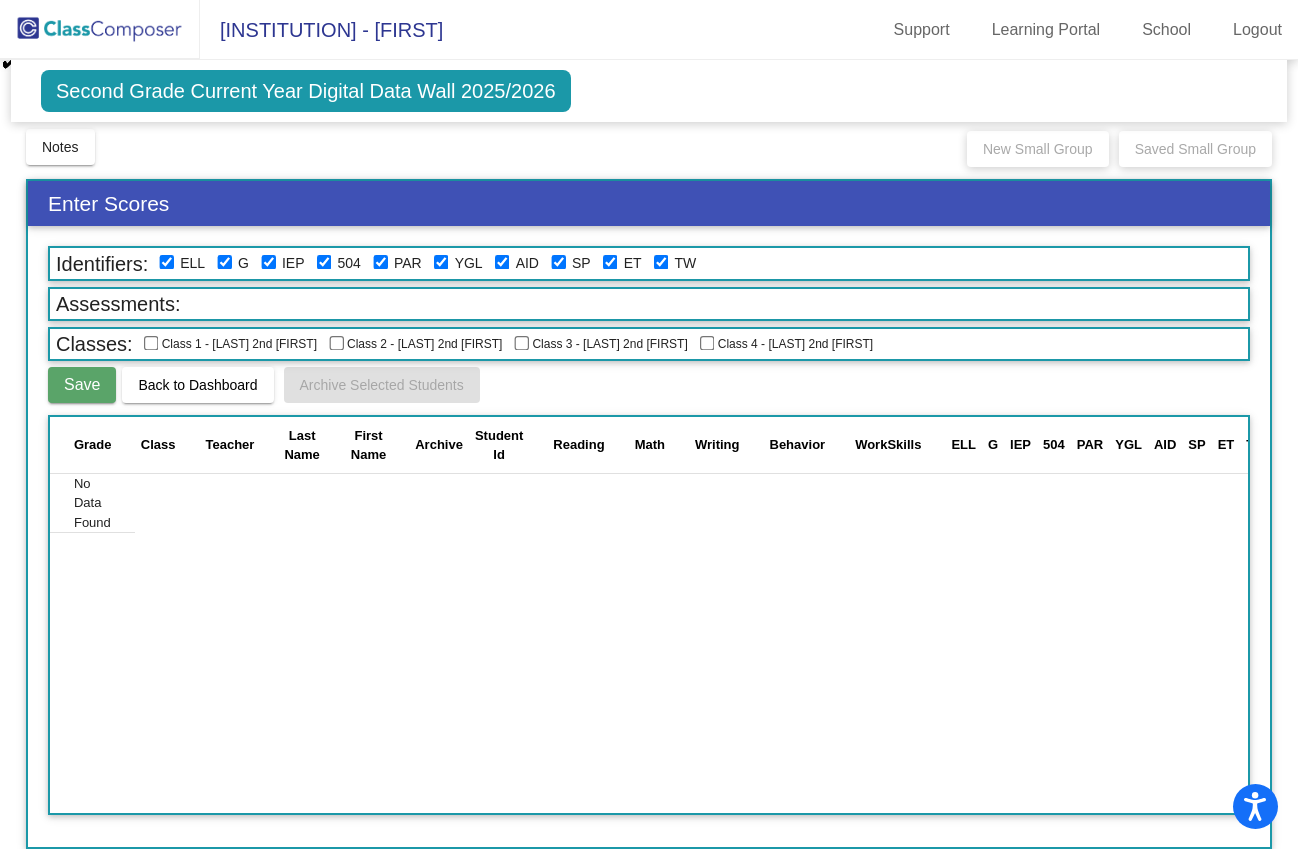 click 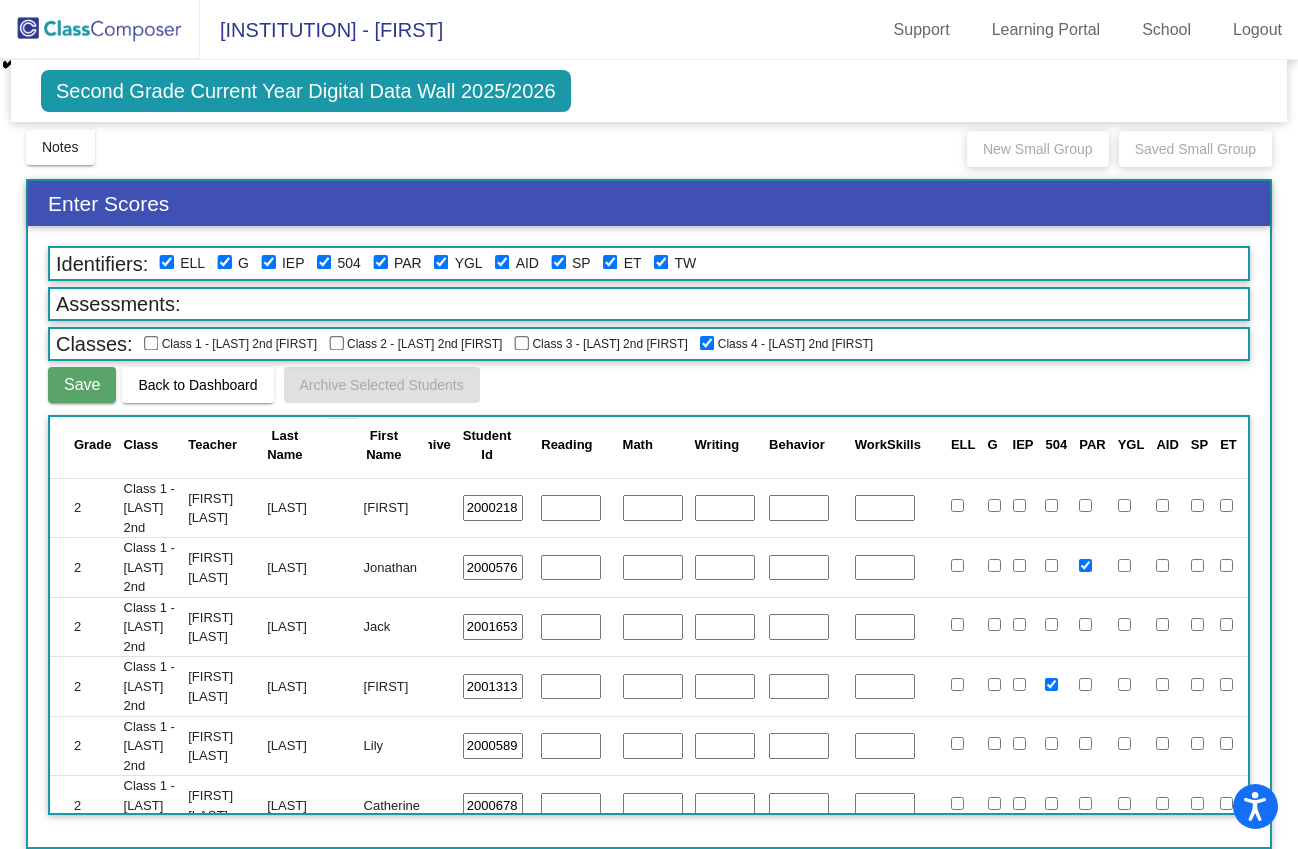 scroll, scrollTop: 116, scrollLeft: 0, axis: vertical 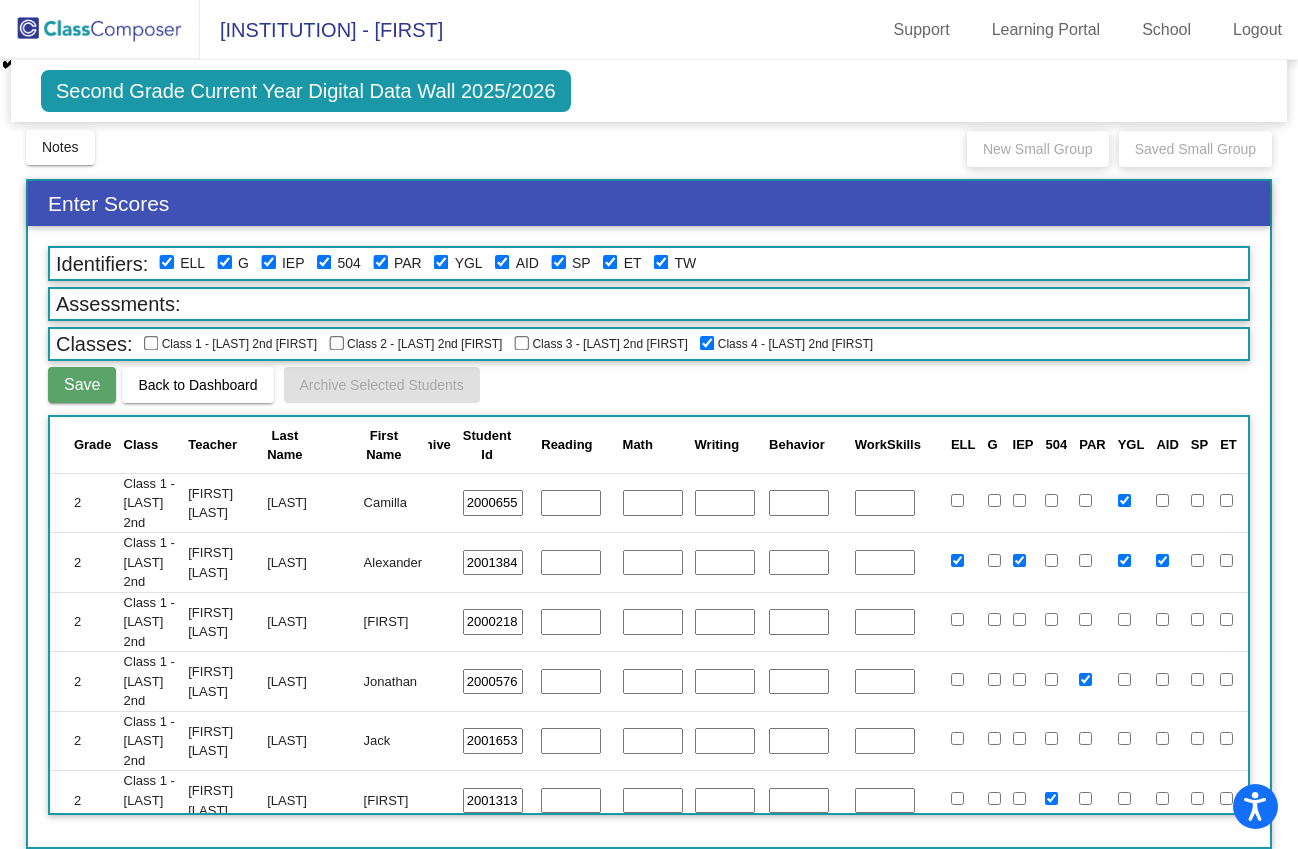 click 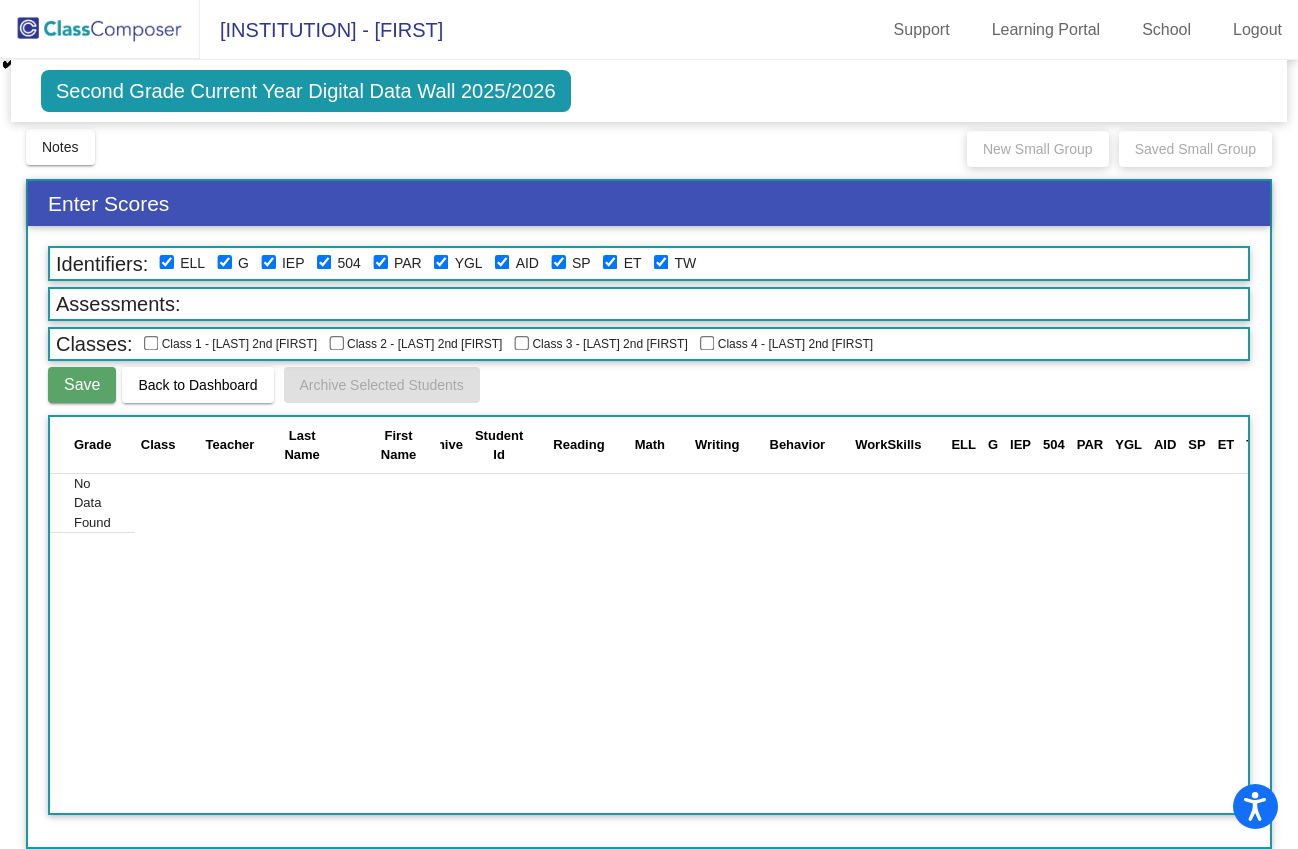 click 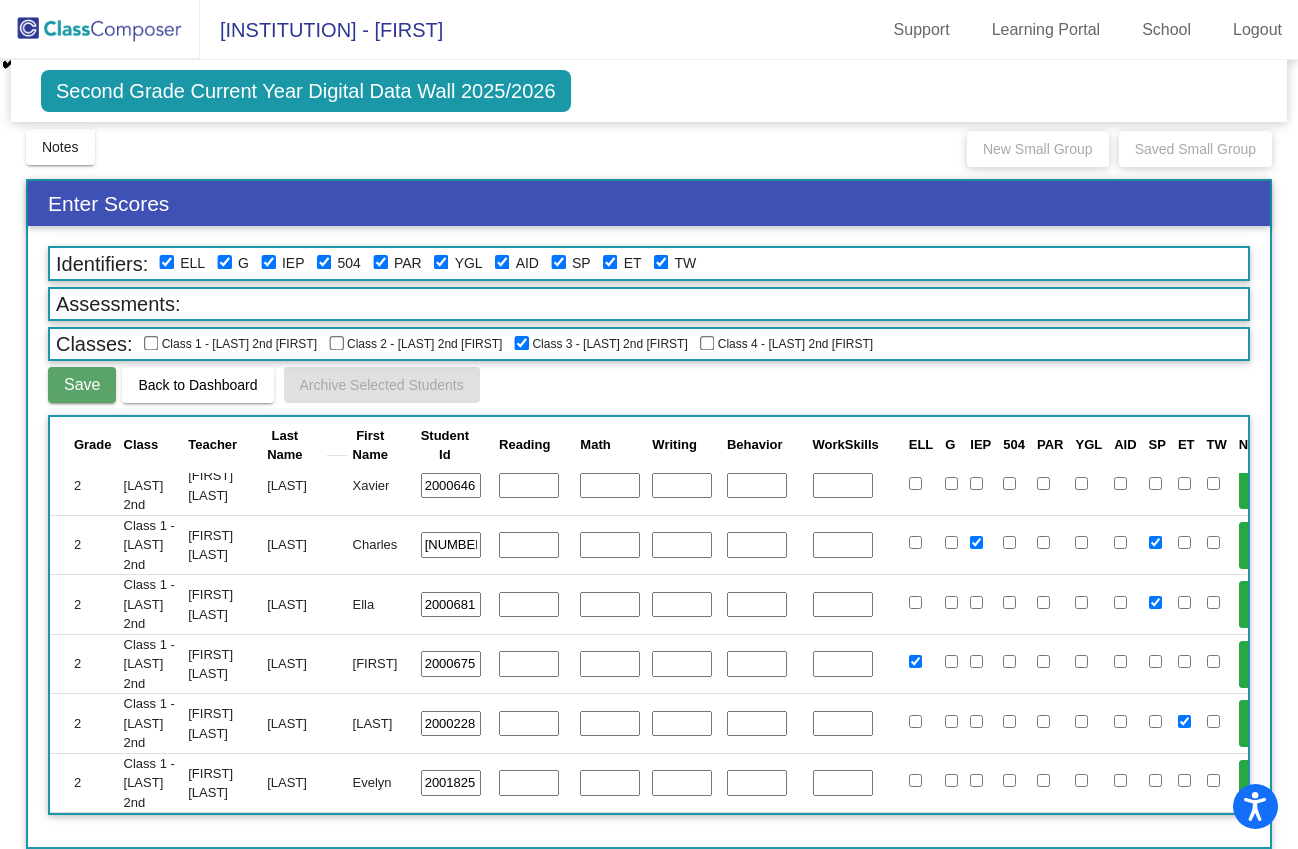 scroll, scrollTop: 801, scrollLeft: 35, axis: both 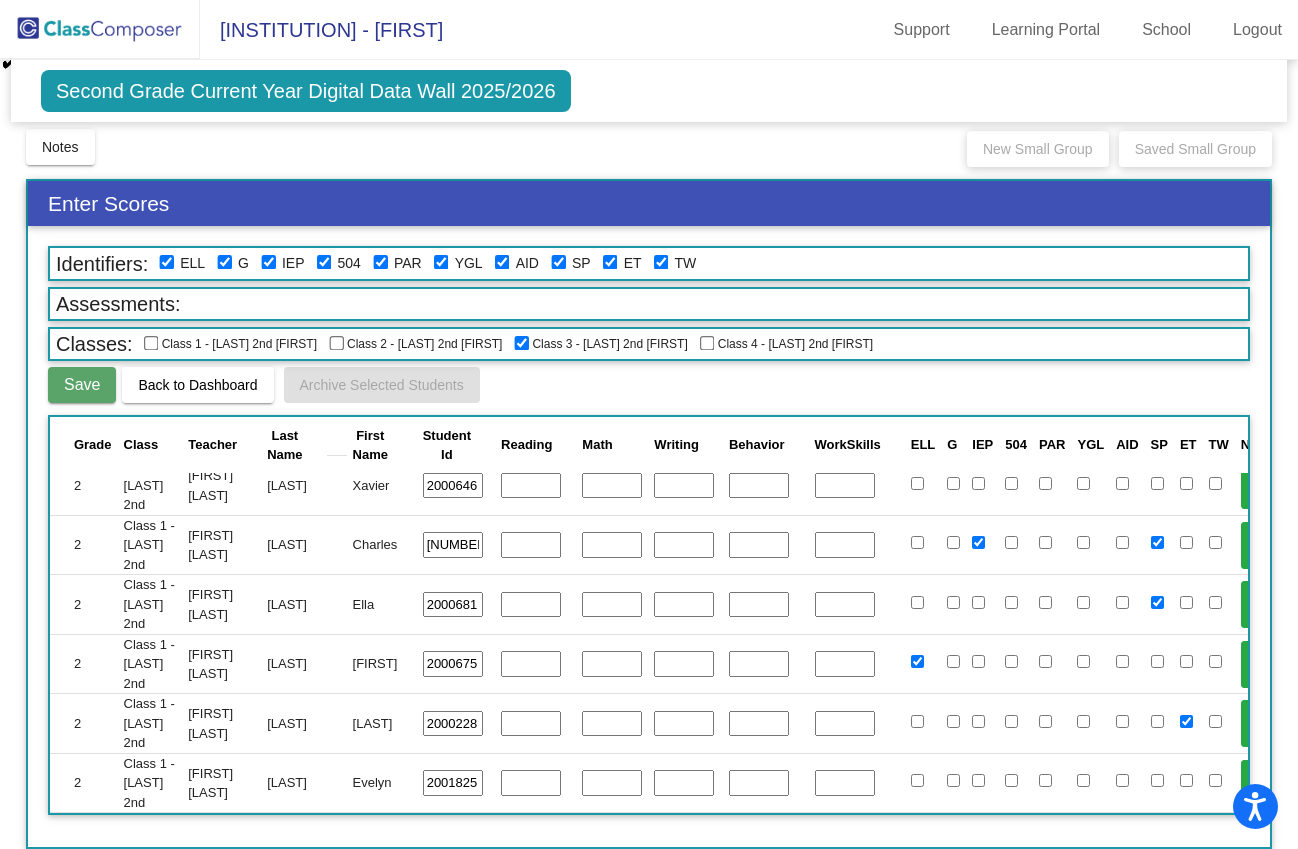 click 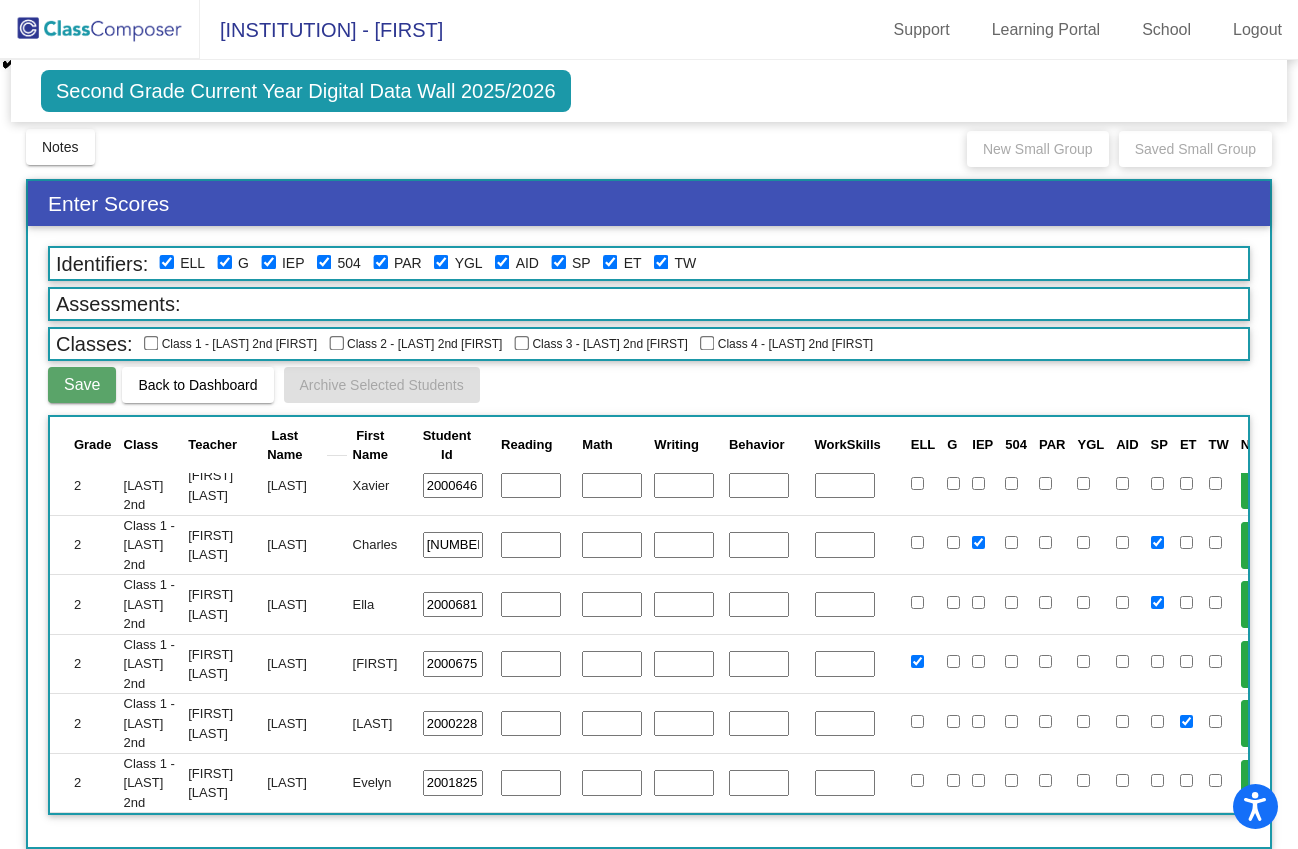scroll, scrollTop: 0, scrollLeft: 35, axis: horizontal 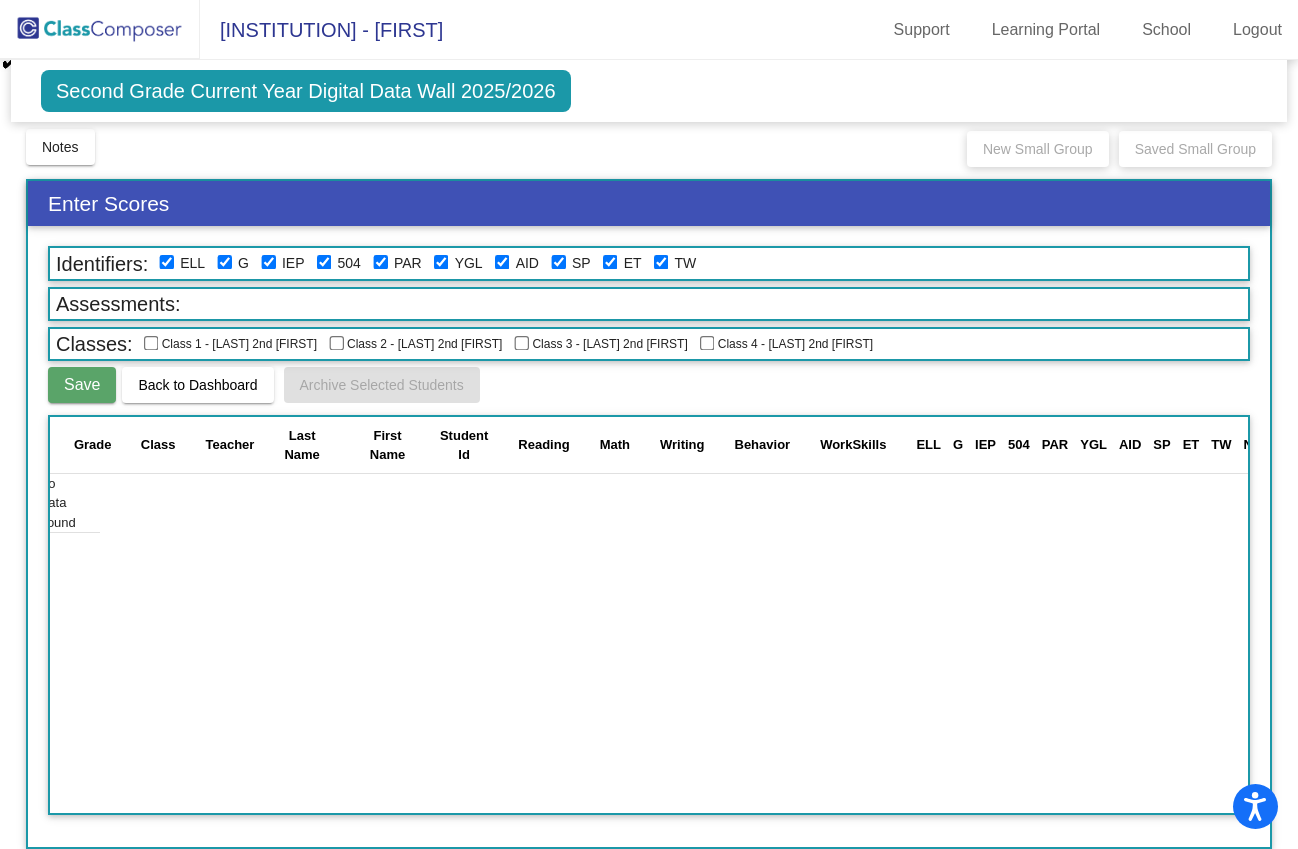 click 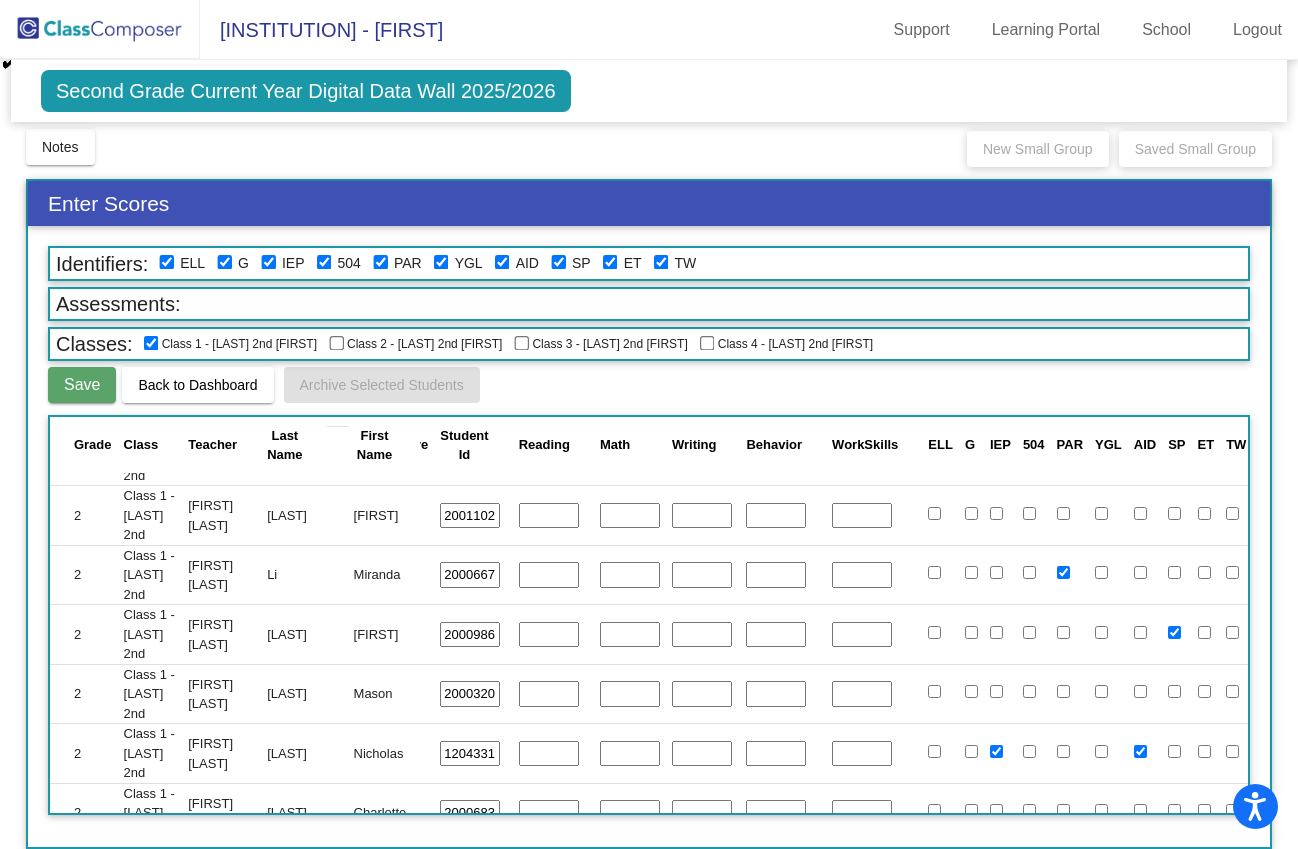 scroll, scrollTop: 0, scrollLeft: 24, axis: horizontal 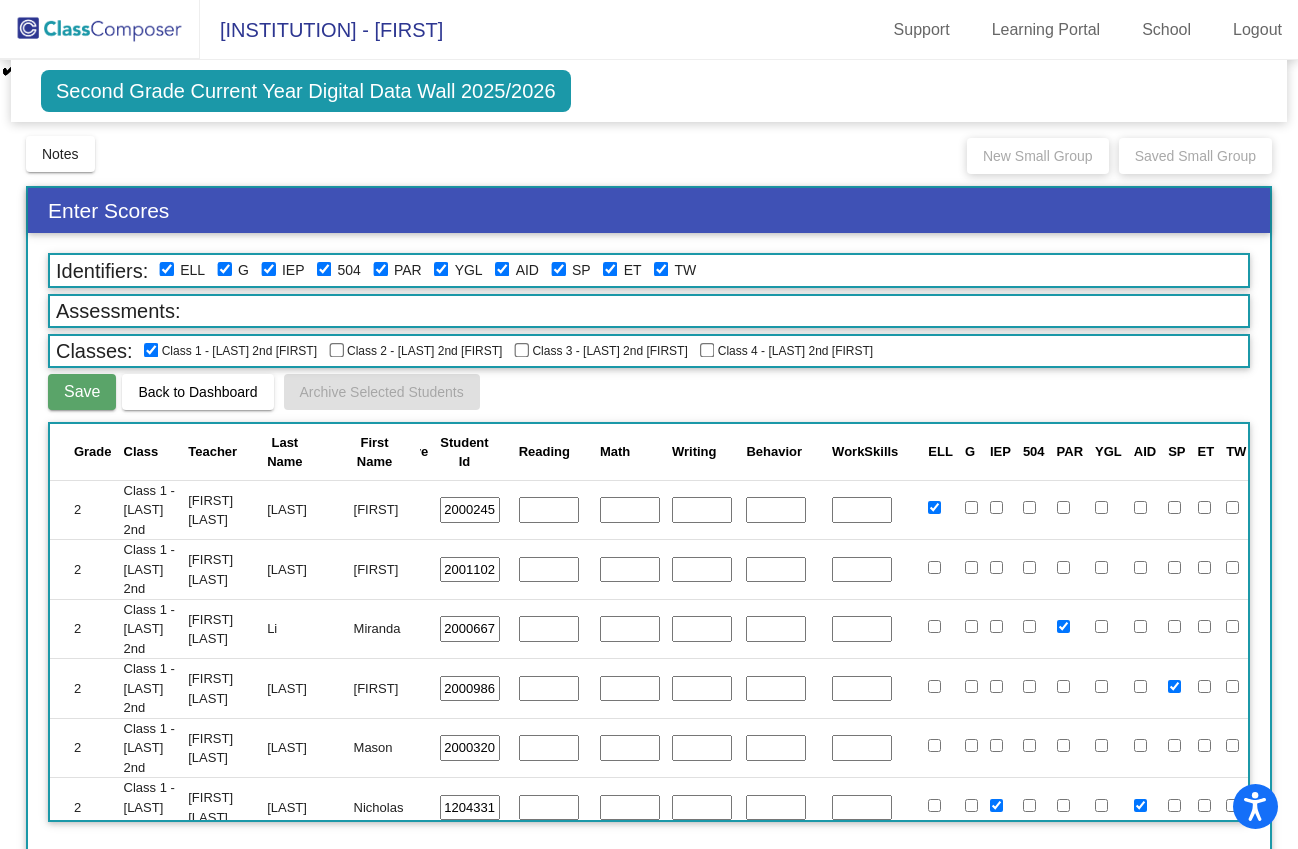 click 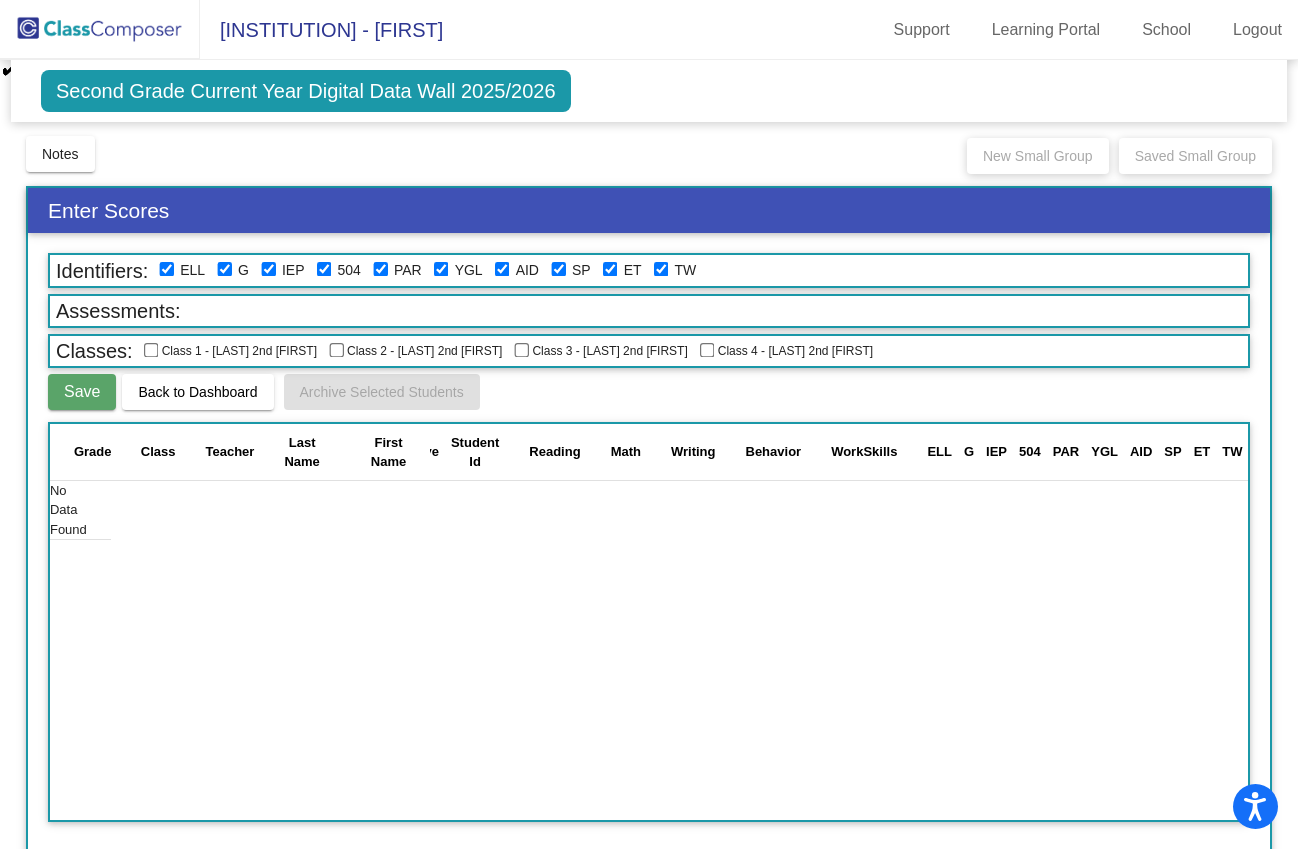 click 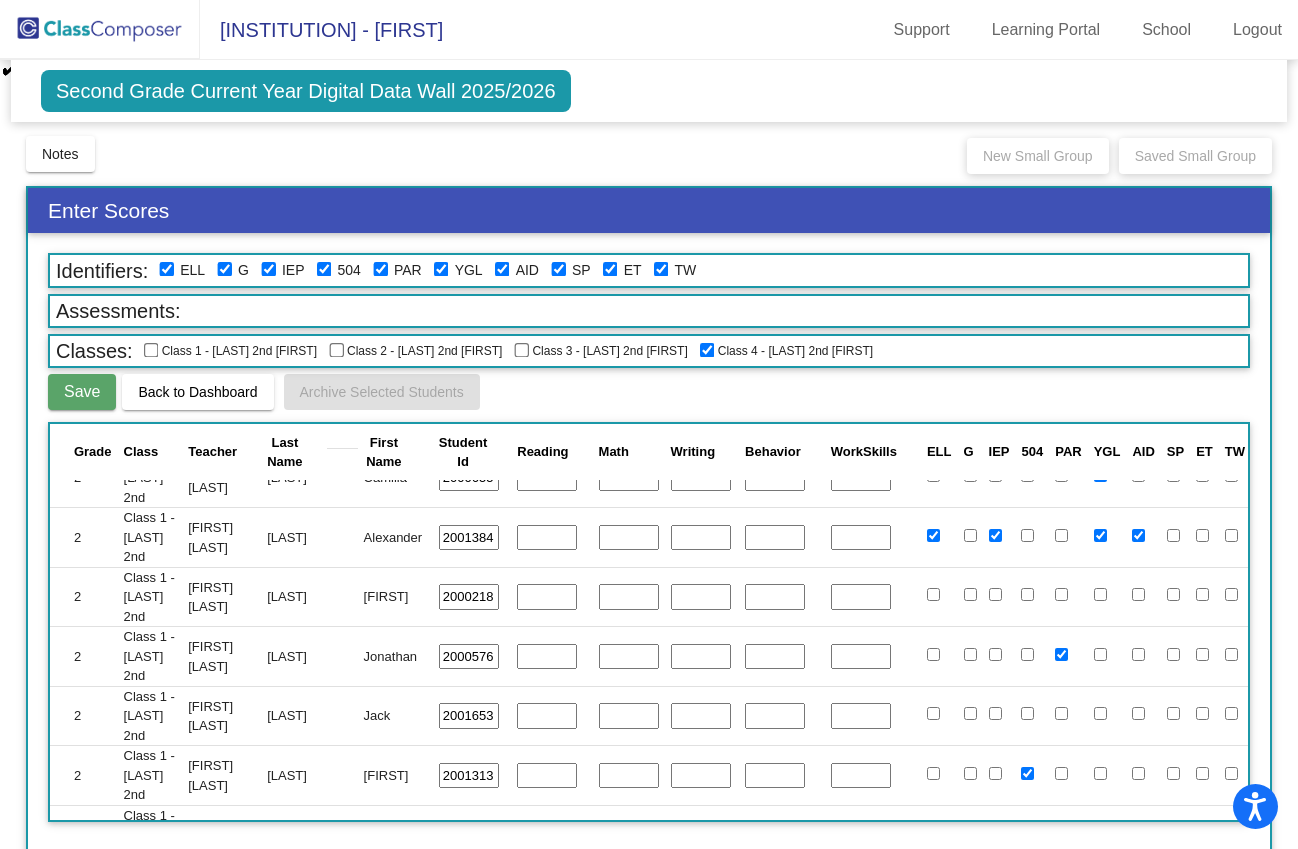 scroll, scrollTop: 0, scrollLeft: 24, axis: horizontal 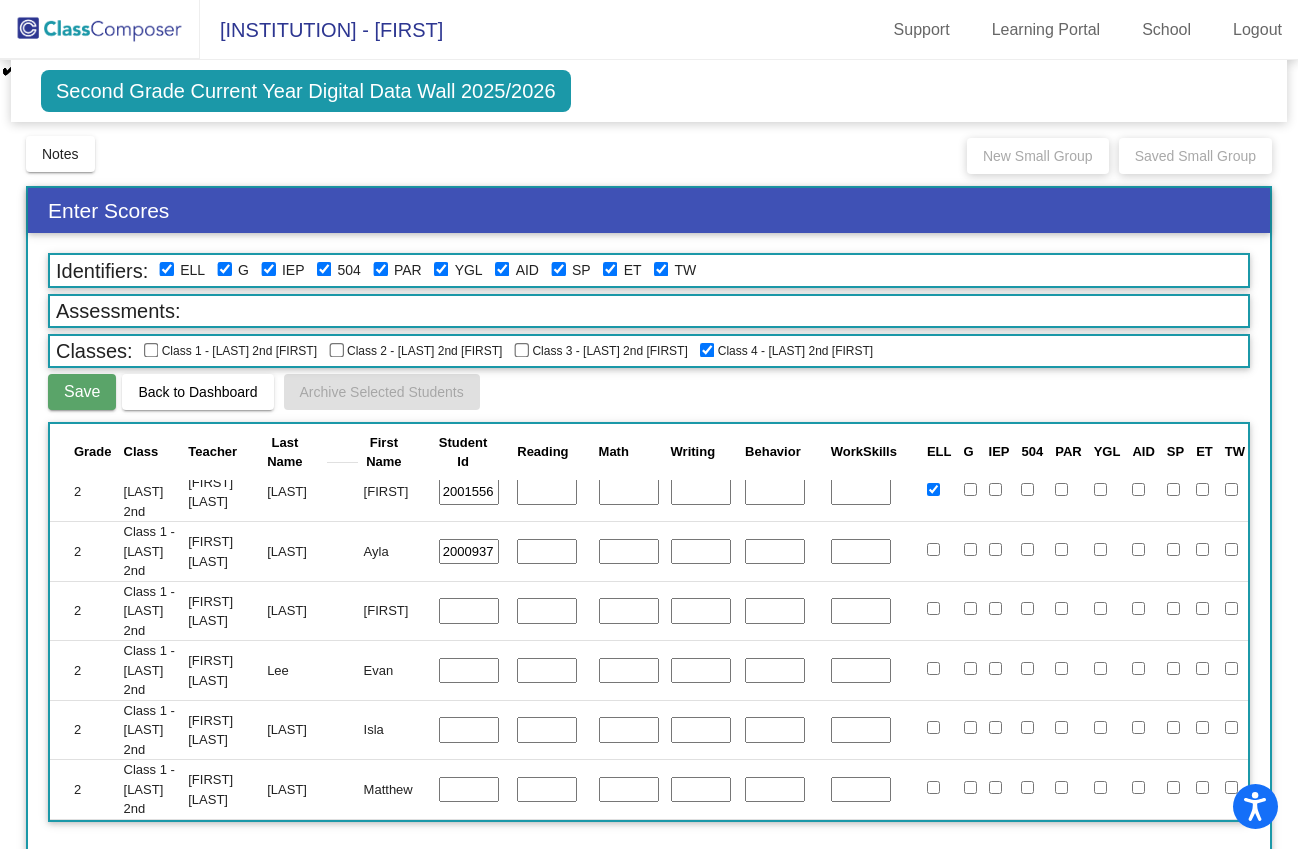 click 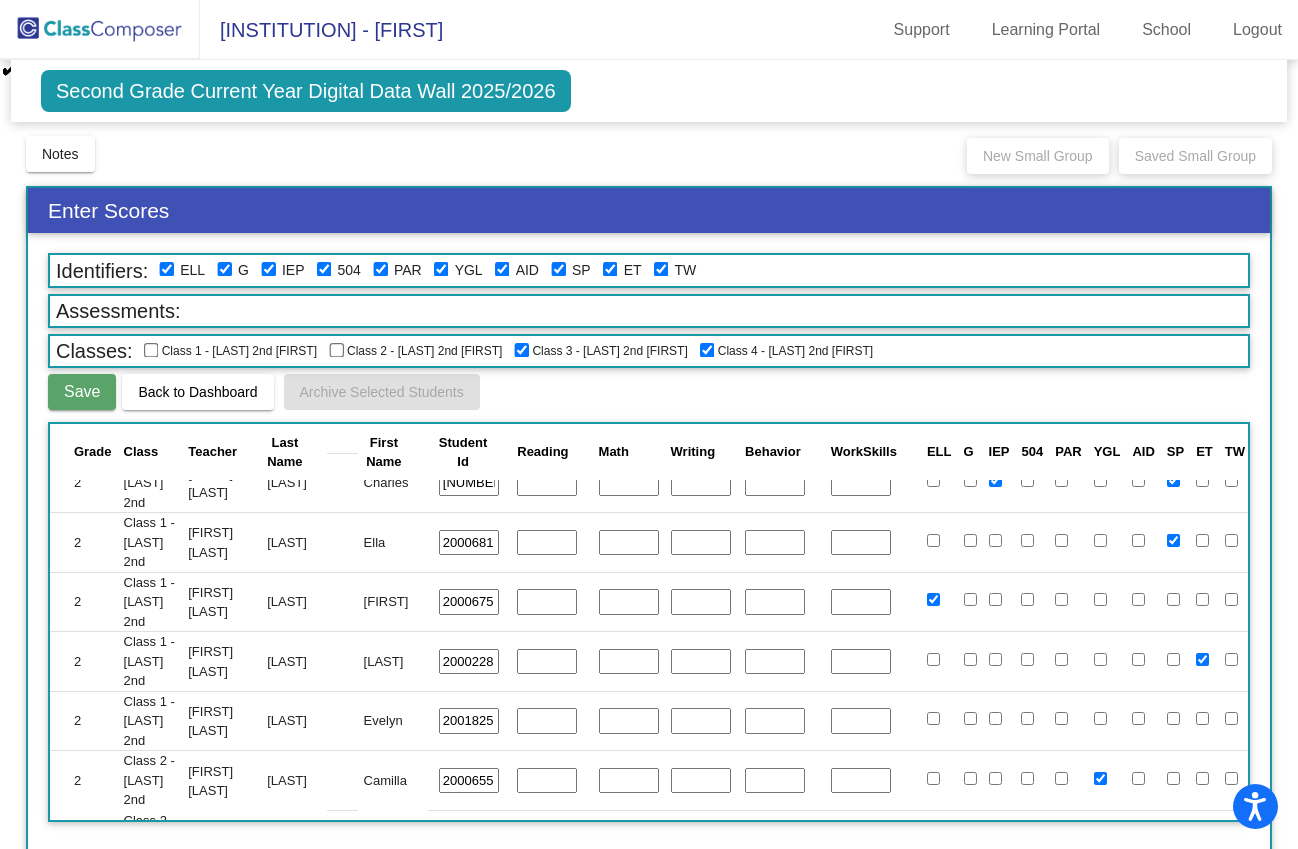 scroll, scrollTop: 1991, scrollLeft: 24, axis: both 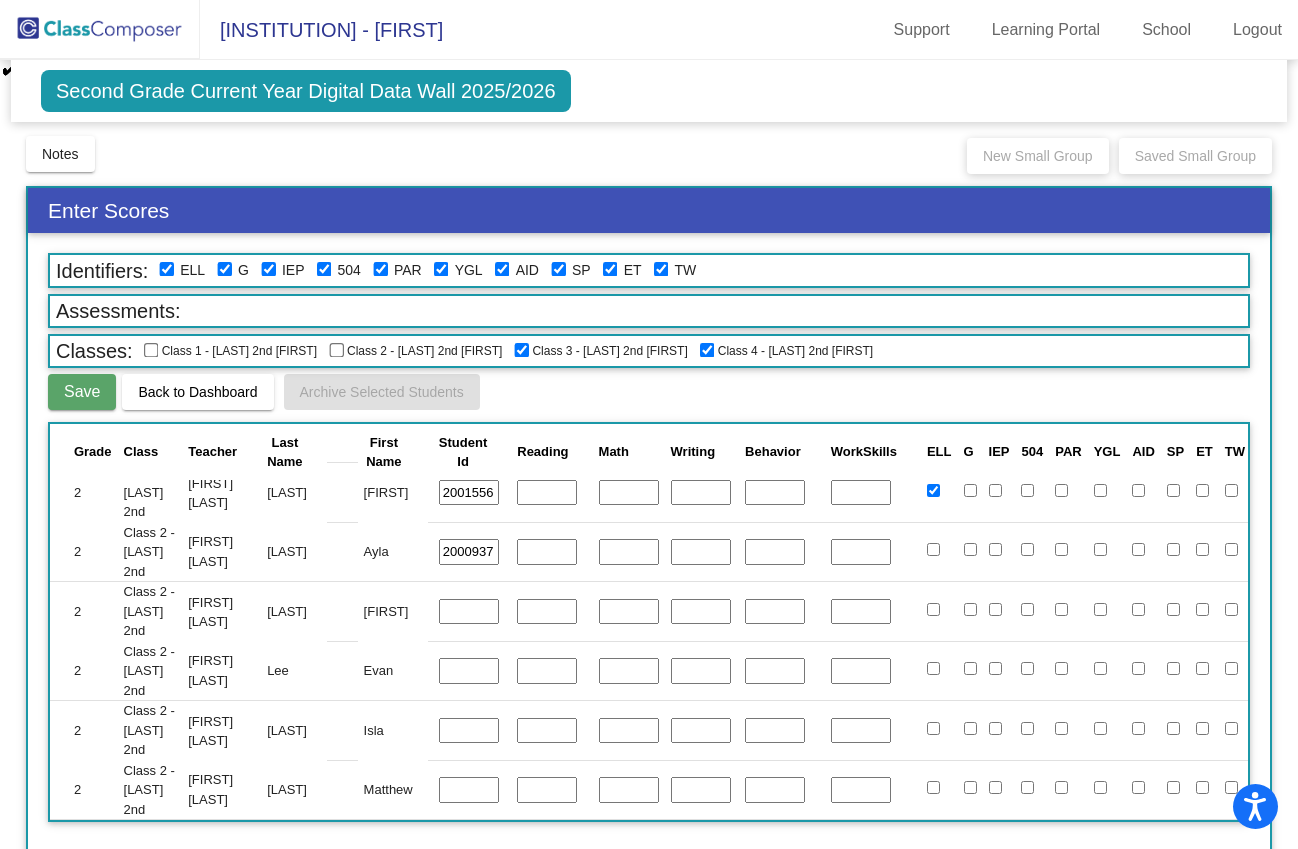 click 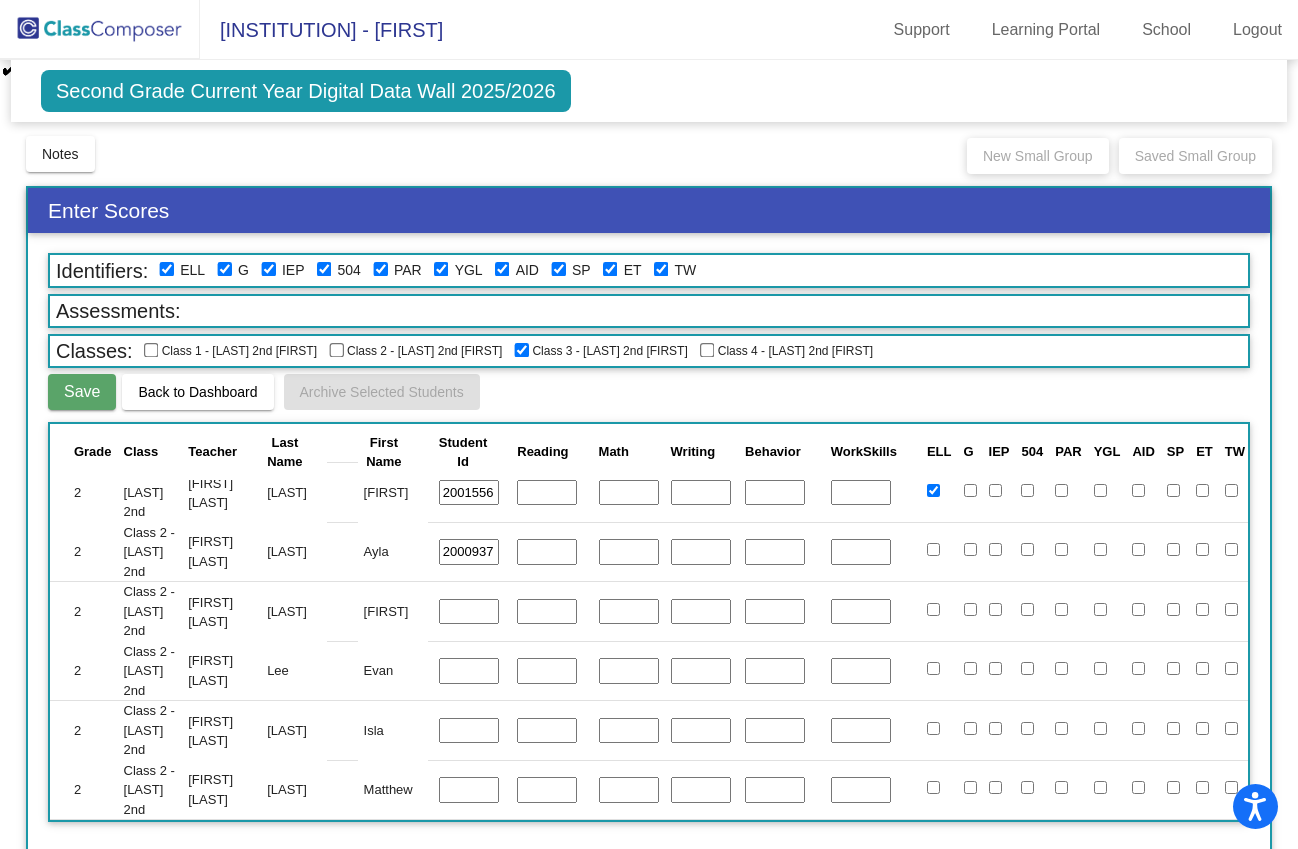 scroll, scrollTop: 801, scrollLeft: 24, axis: both 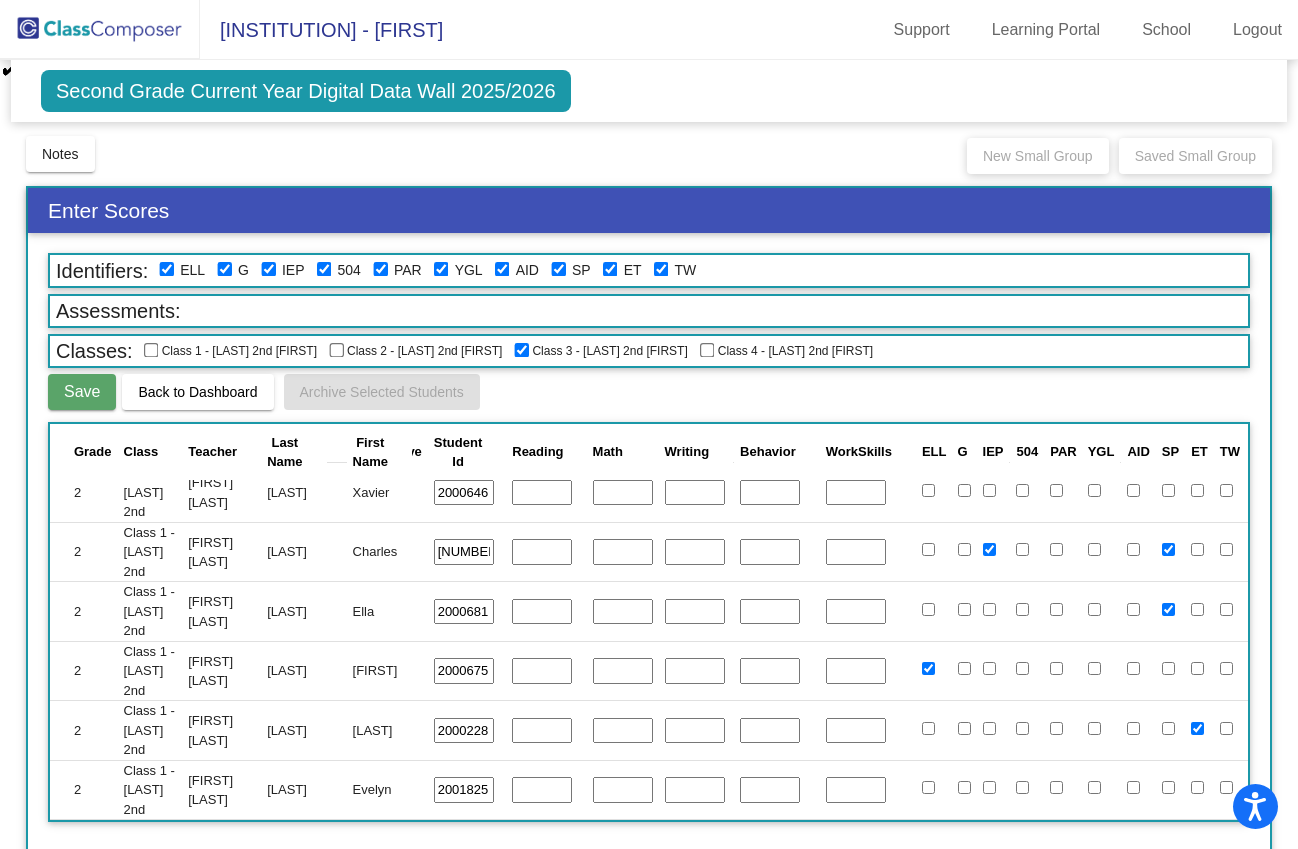 click 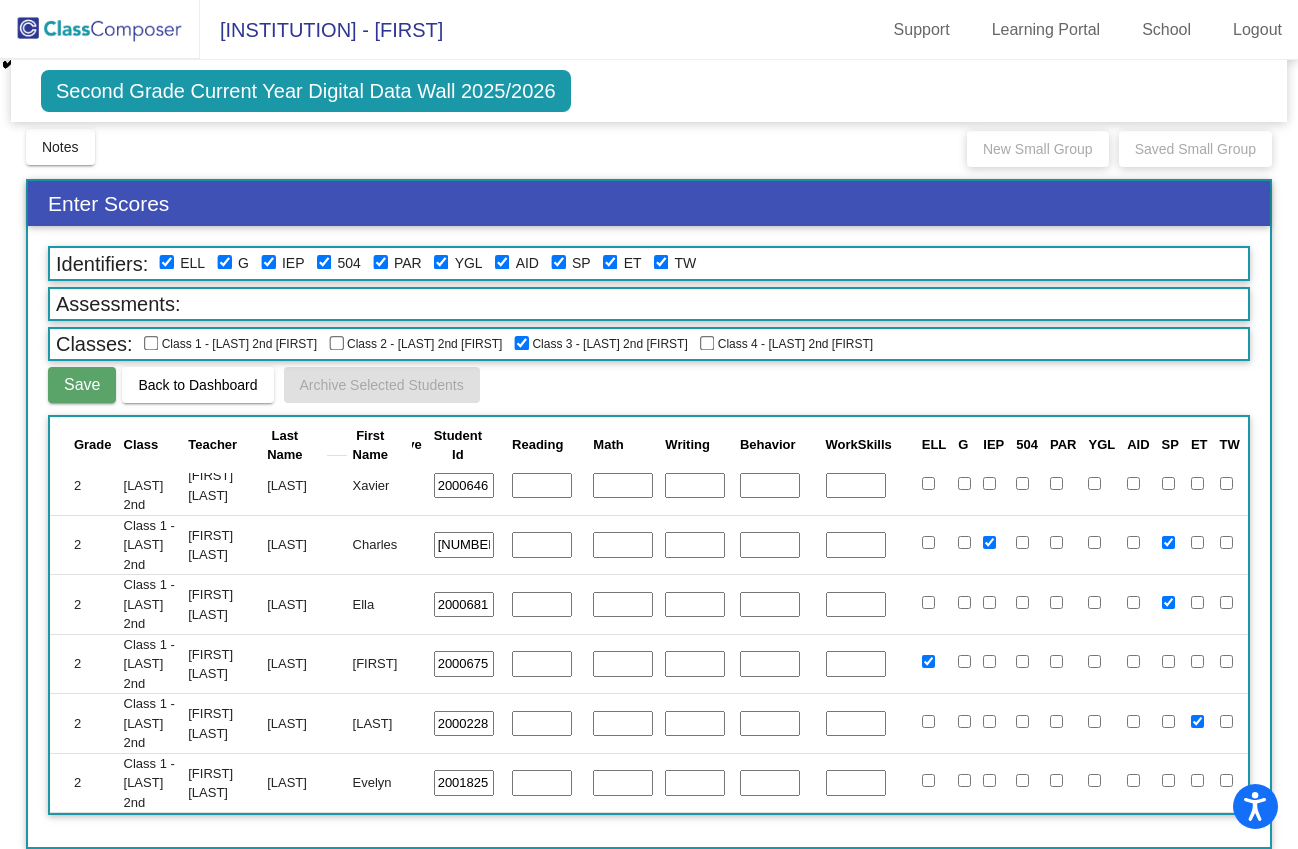 scroll, scrollTop: 0, scrollLeft: 0, axis: both 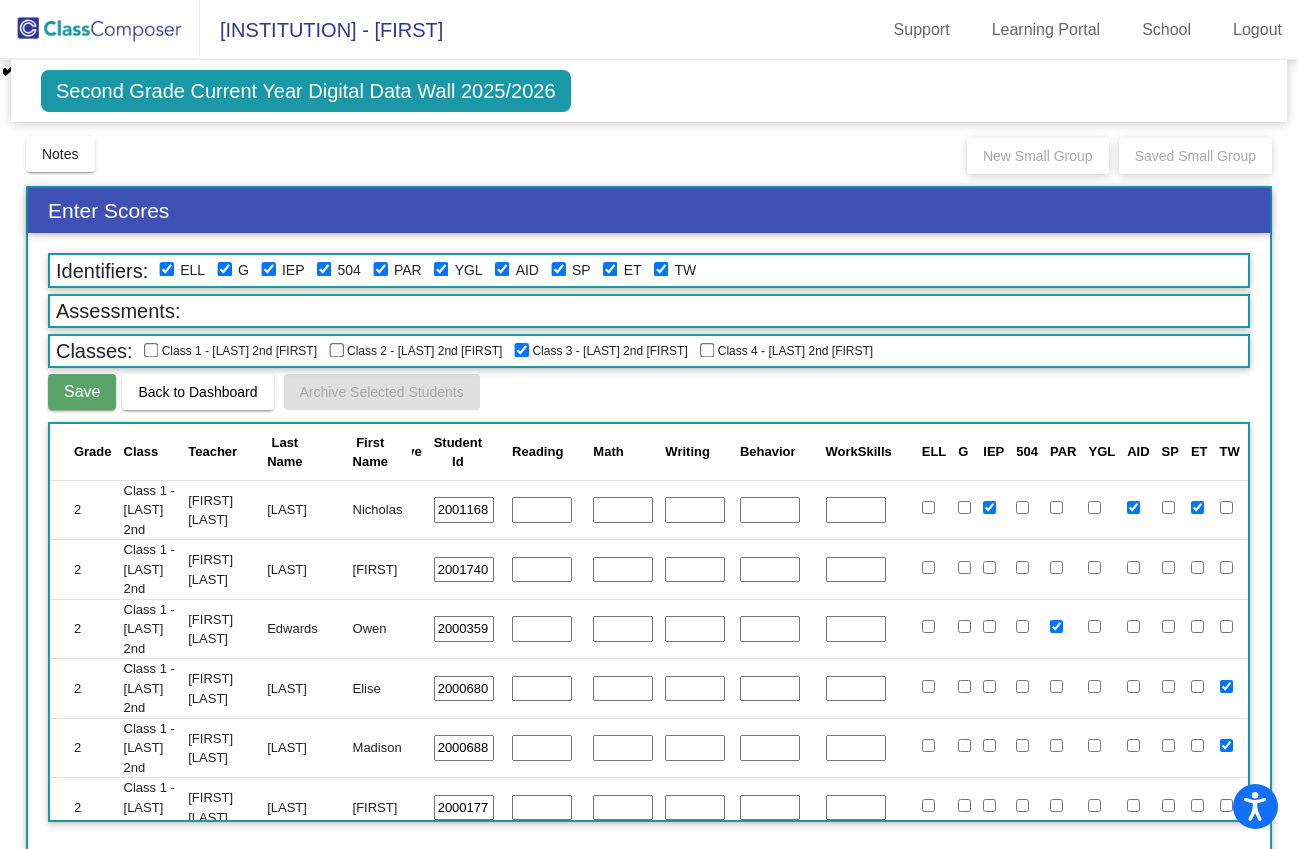 click 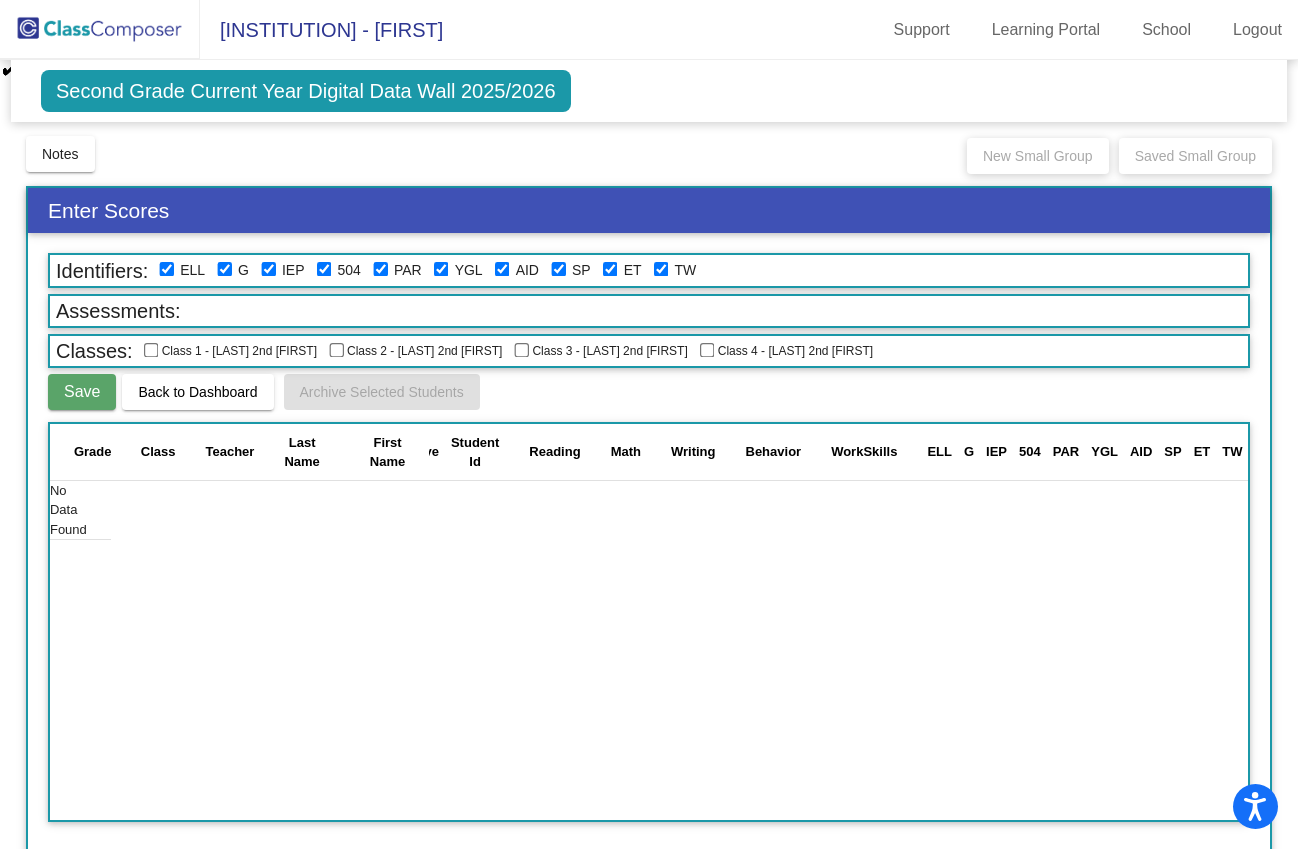 click 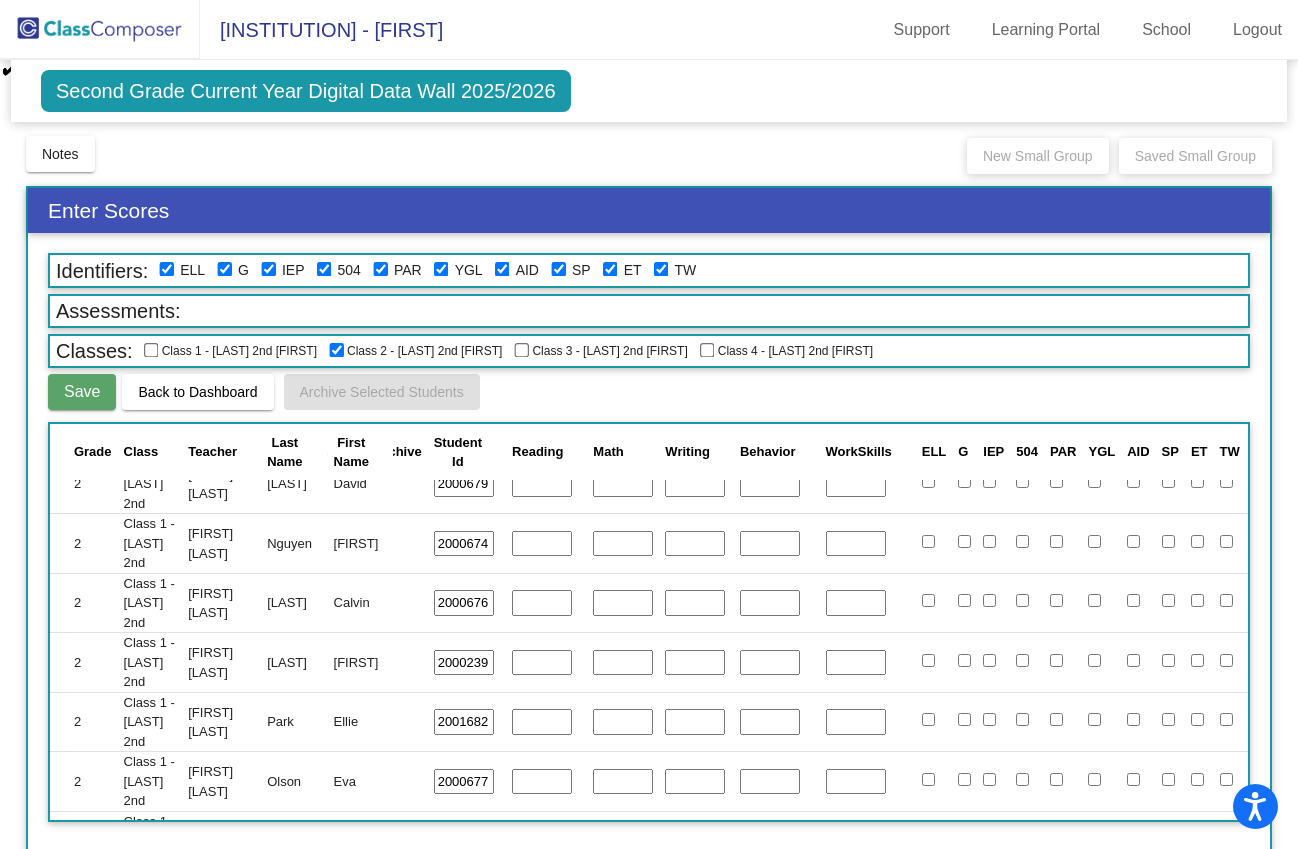 scroll, scrollTop: 0, scrollLeft: 24, axis: horizontal 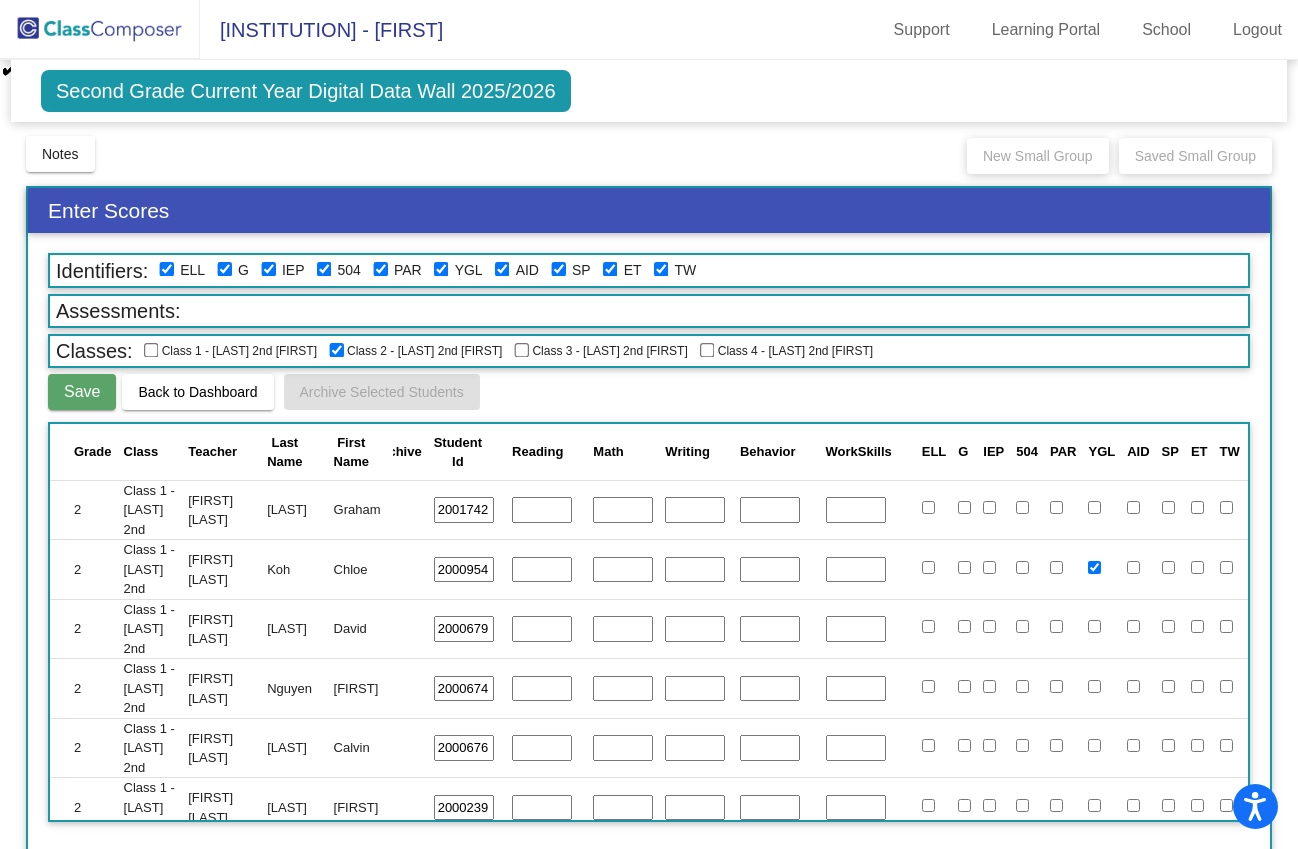 click 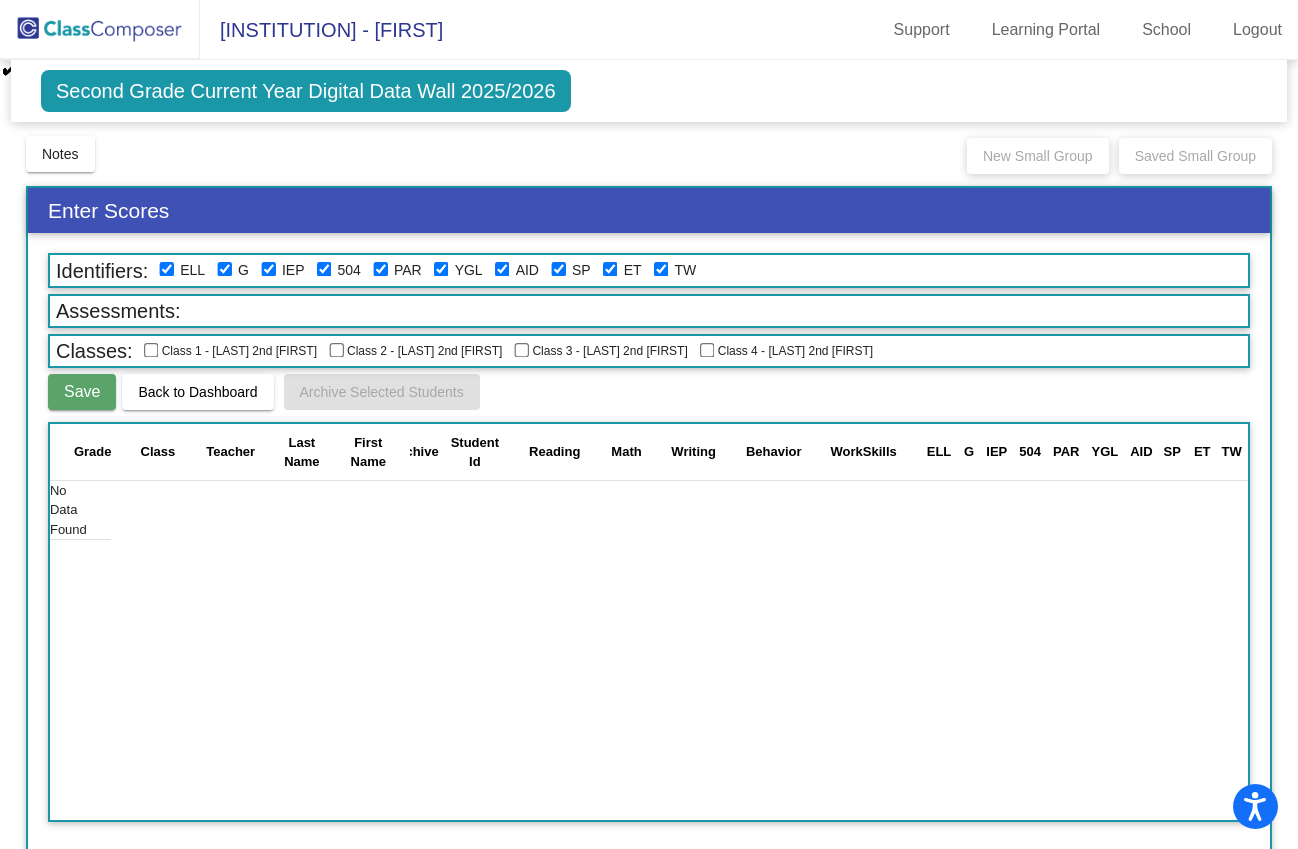 click 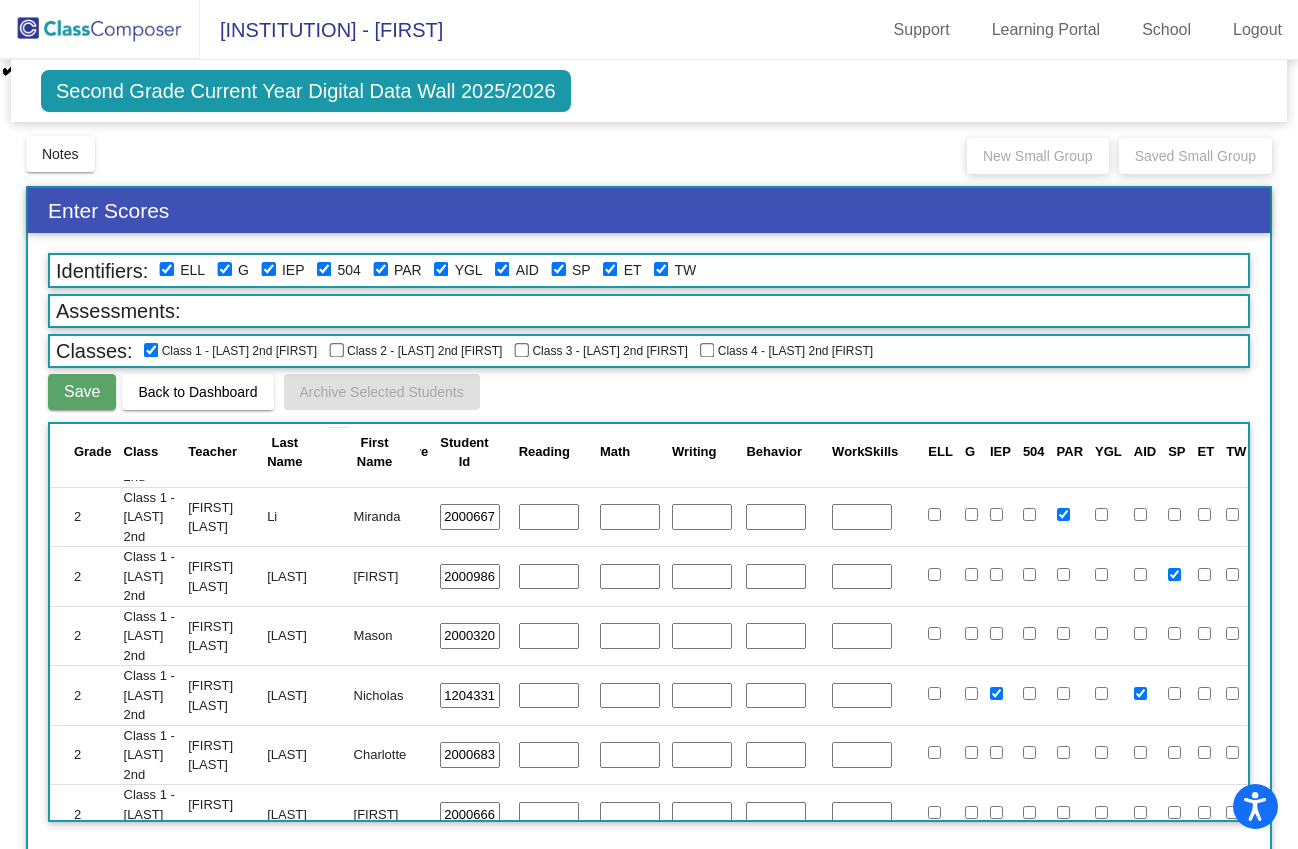 scroll, scrollTop: 0, scrollLeft: 24, axis: horizontal 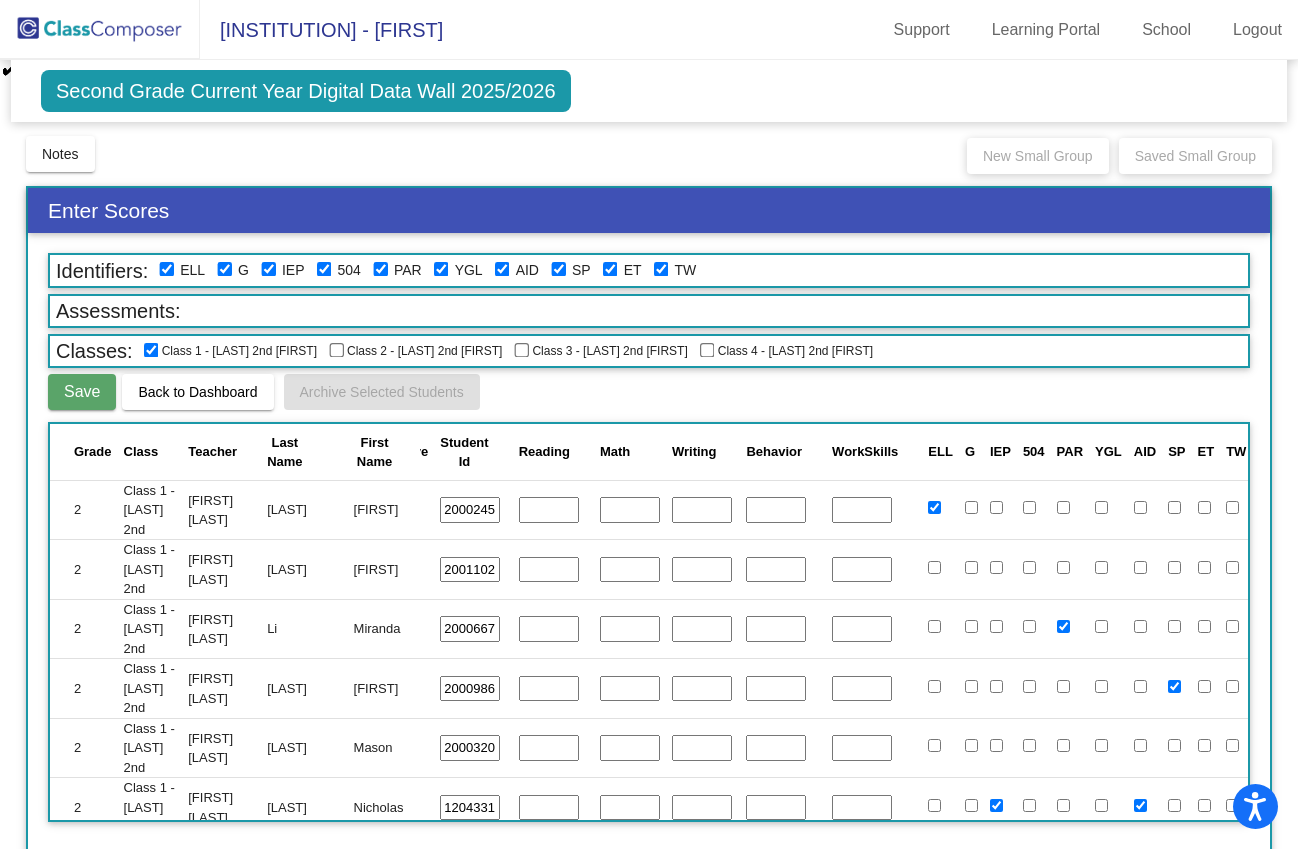 click 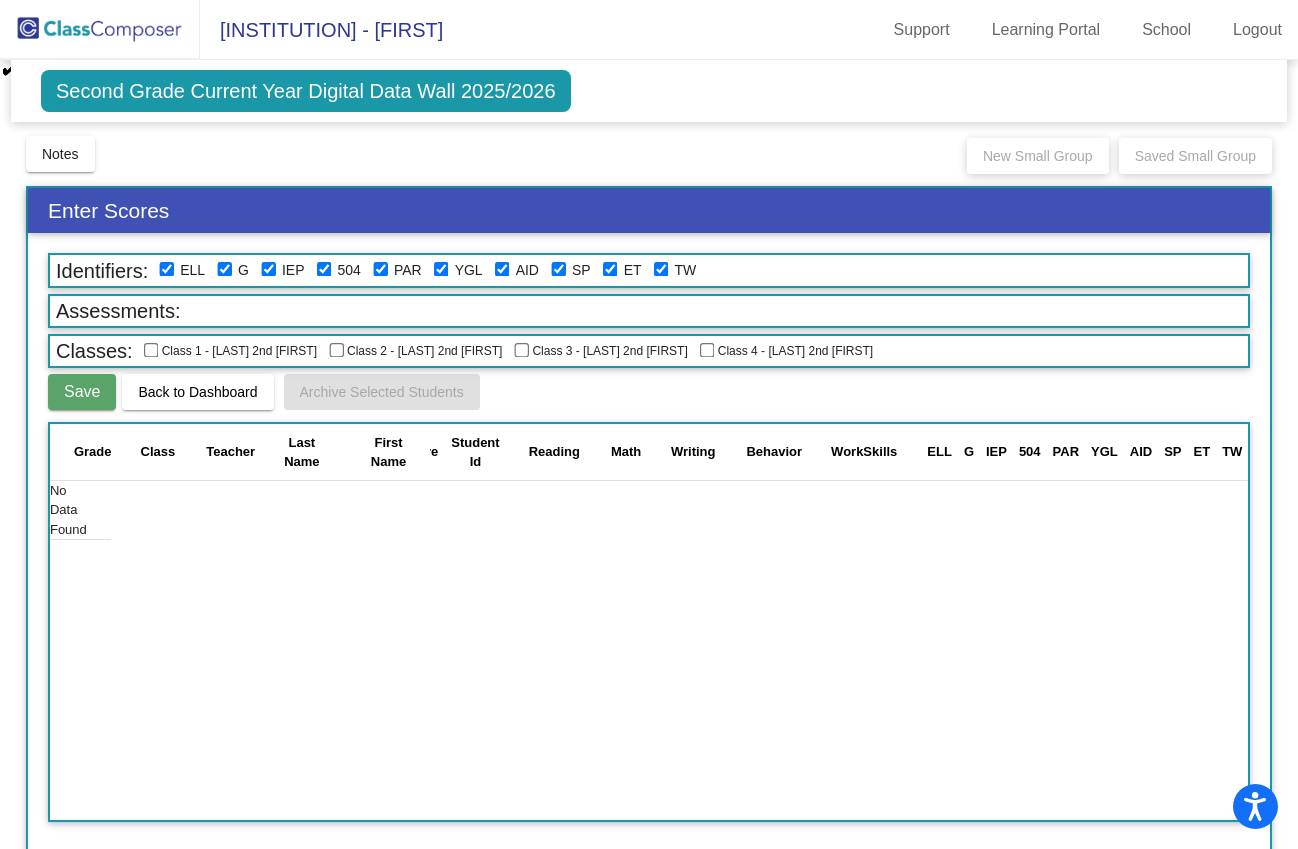click on "Class 1 - [LAST] 2nd [FIRST]   Class 2 - [LAST] 2nd  [FIRST]   Class 3 - [LAST] 2nd  [FIRST]   Class 4 - [LAST] 2nd [FIRST]" 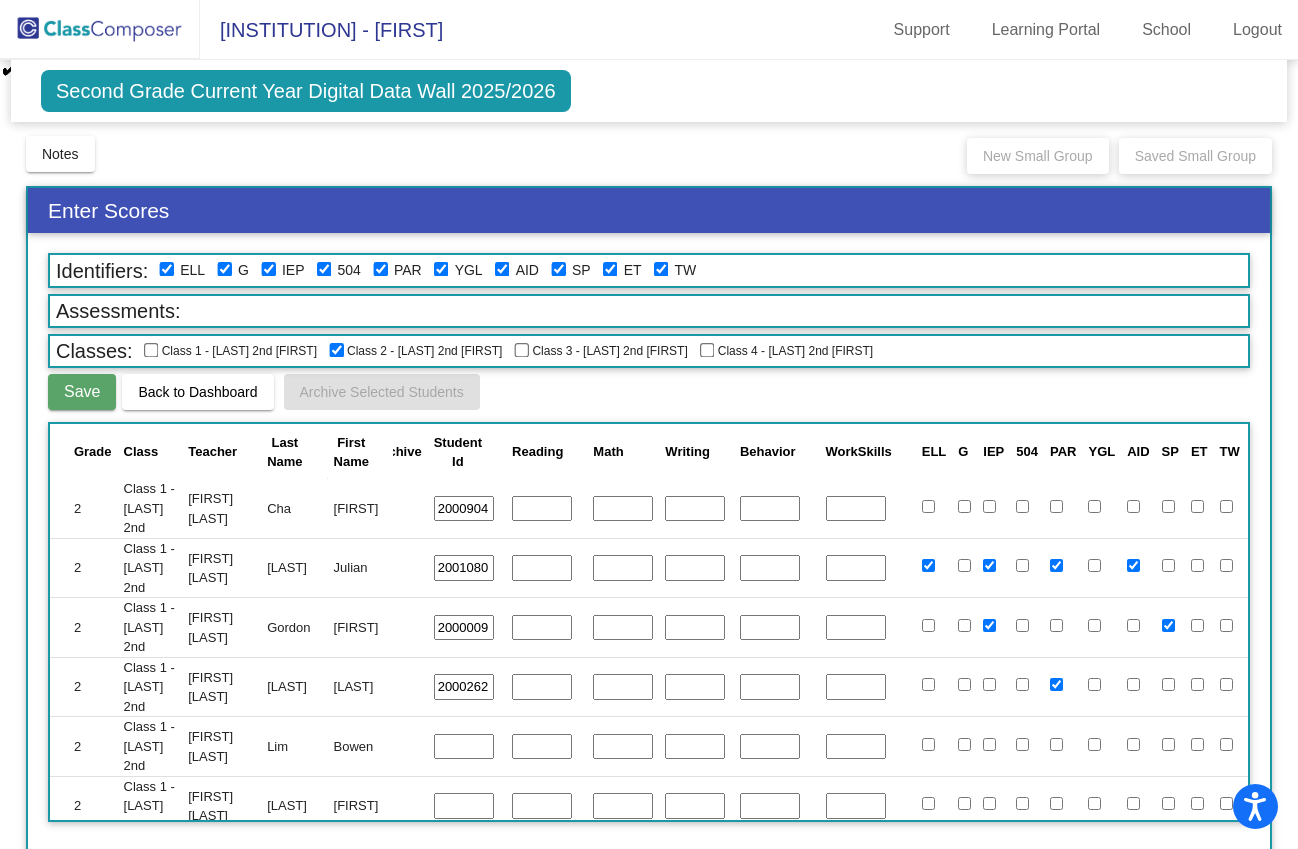 scroll, scrollTop: 801, scrollLeft: 24, axis: both 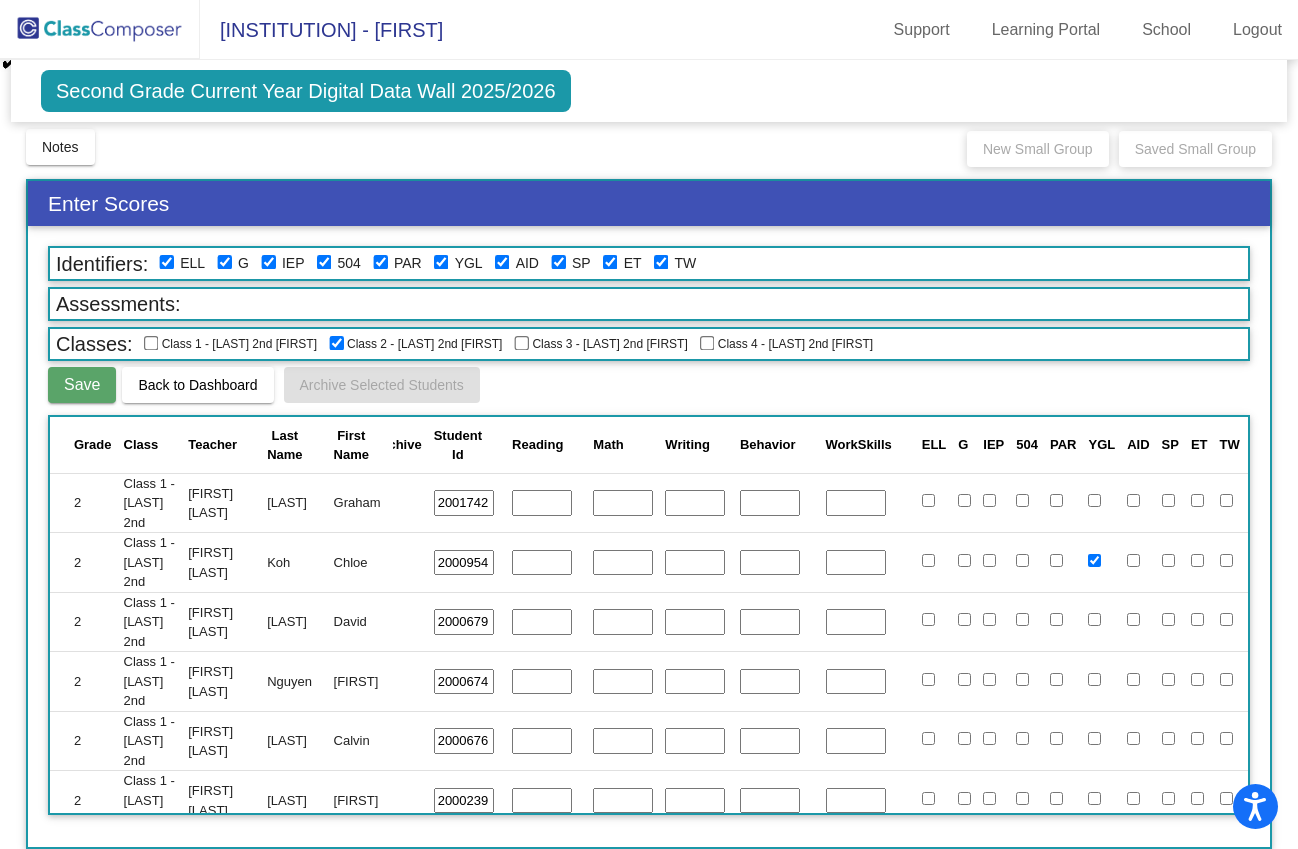 click 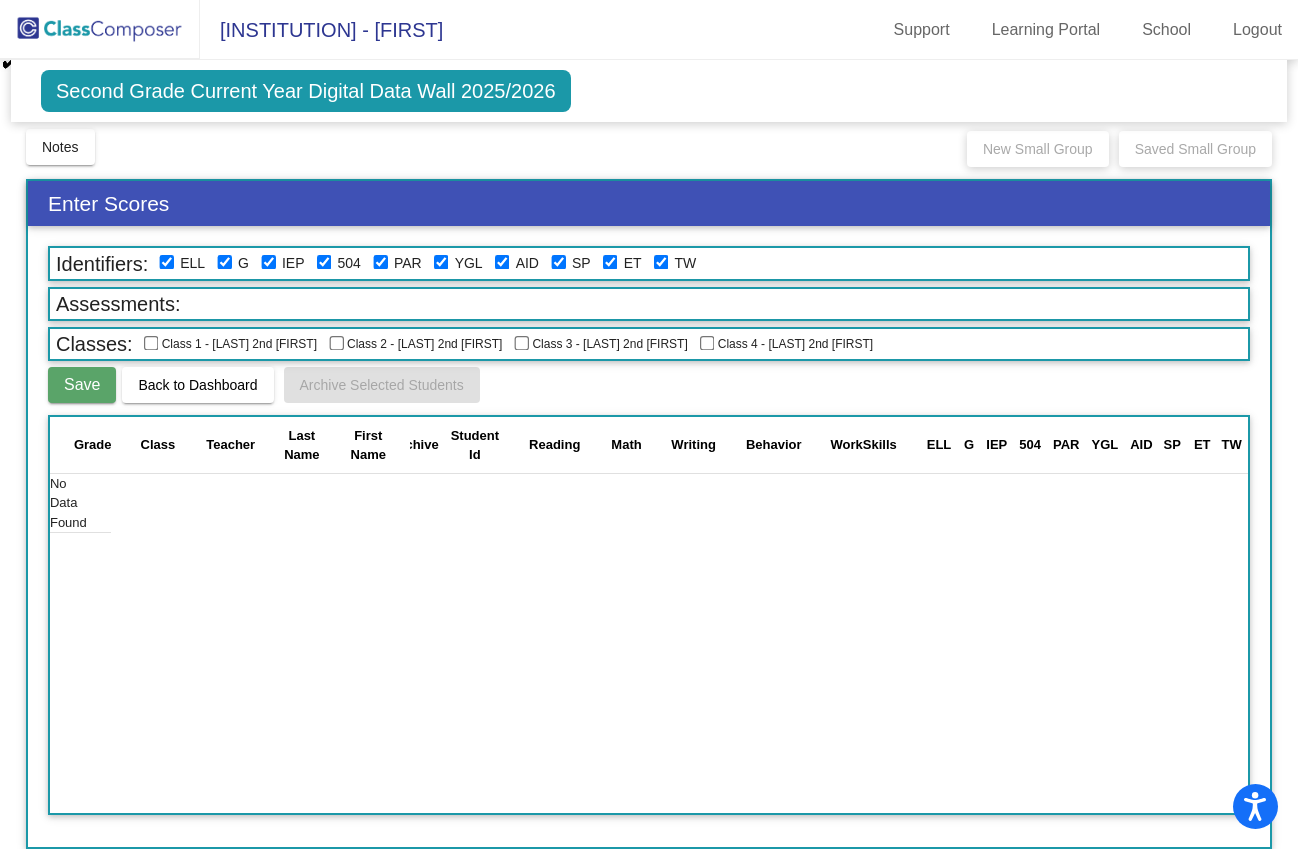 click 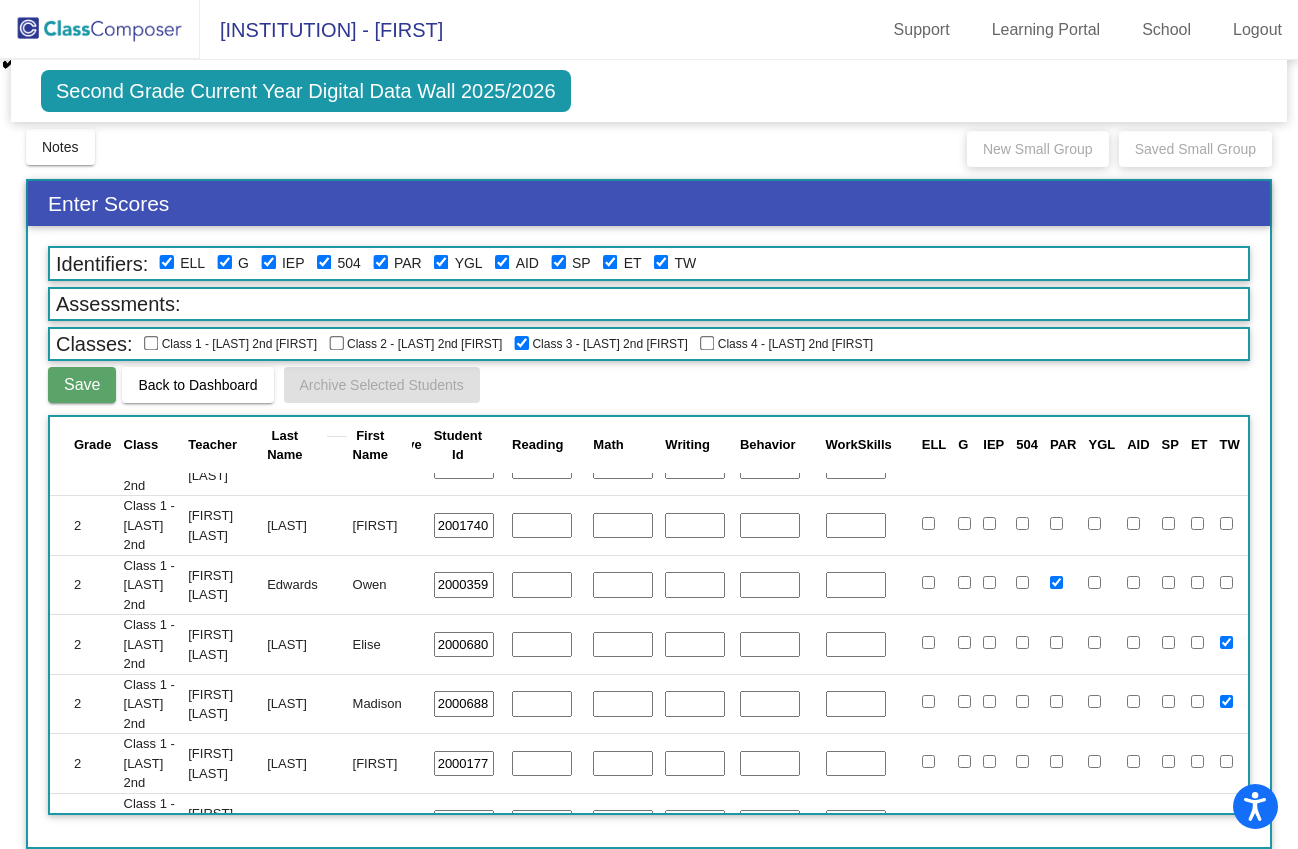 scroll, scrollTop: 0, scrollLeft: 24, axis: horizontal 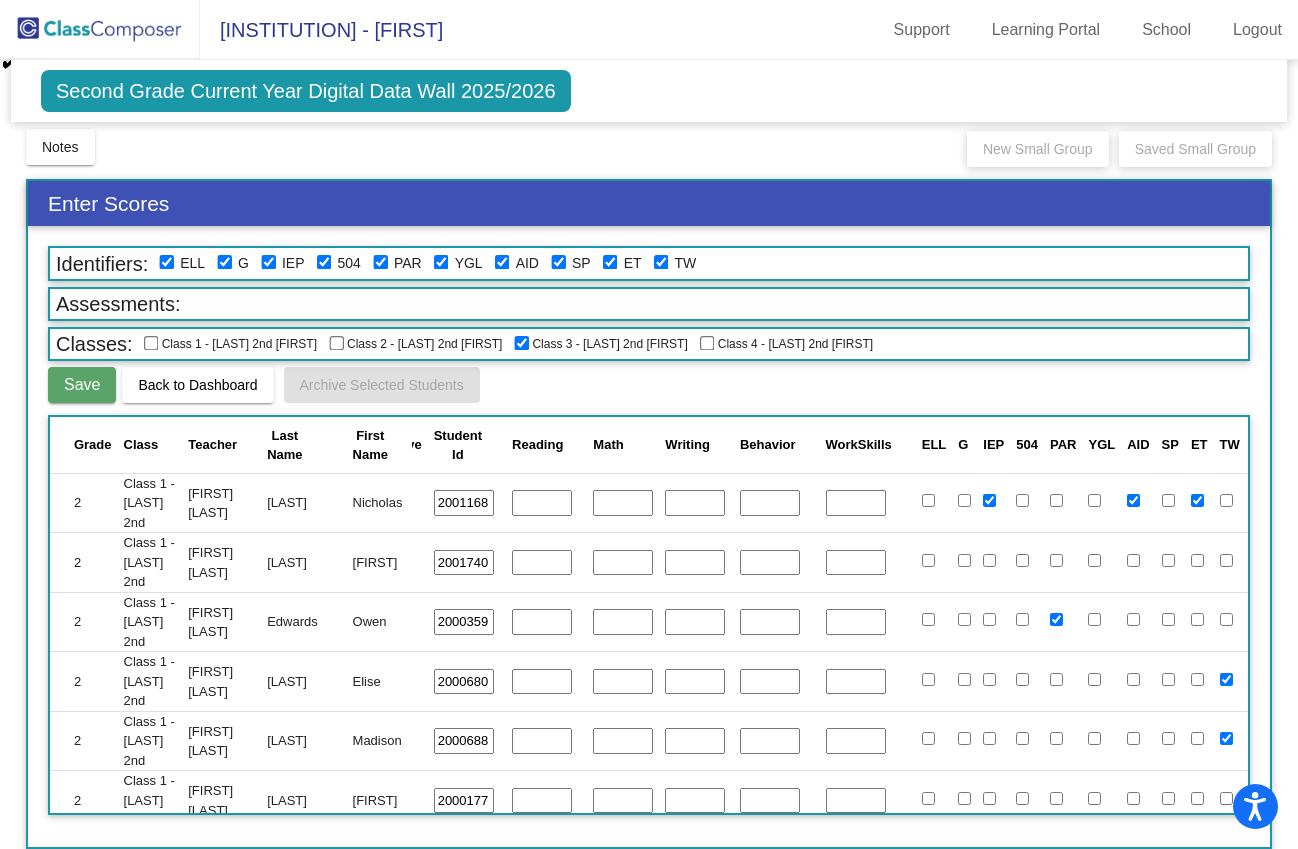 click on "Class 1 - [LAST] 2nd [FIRST]   Class 2 - [LAST] 2nd  [FIRST]   Class 3 - [LAST] 2nd  [FIRST]   Class 4 - [LAST] 2nd [FIRST]" 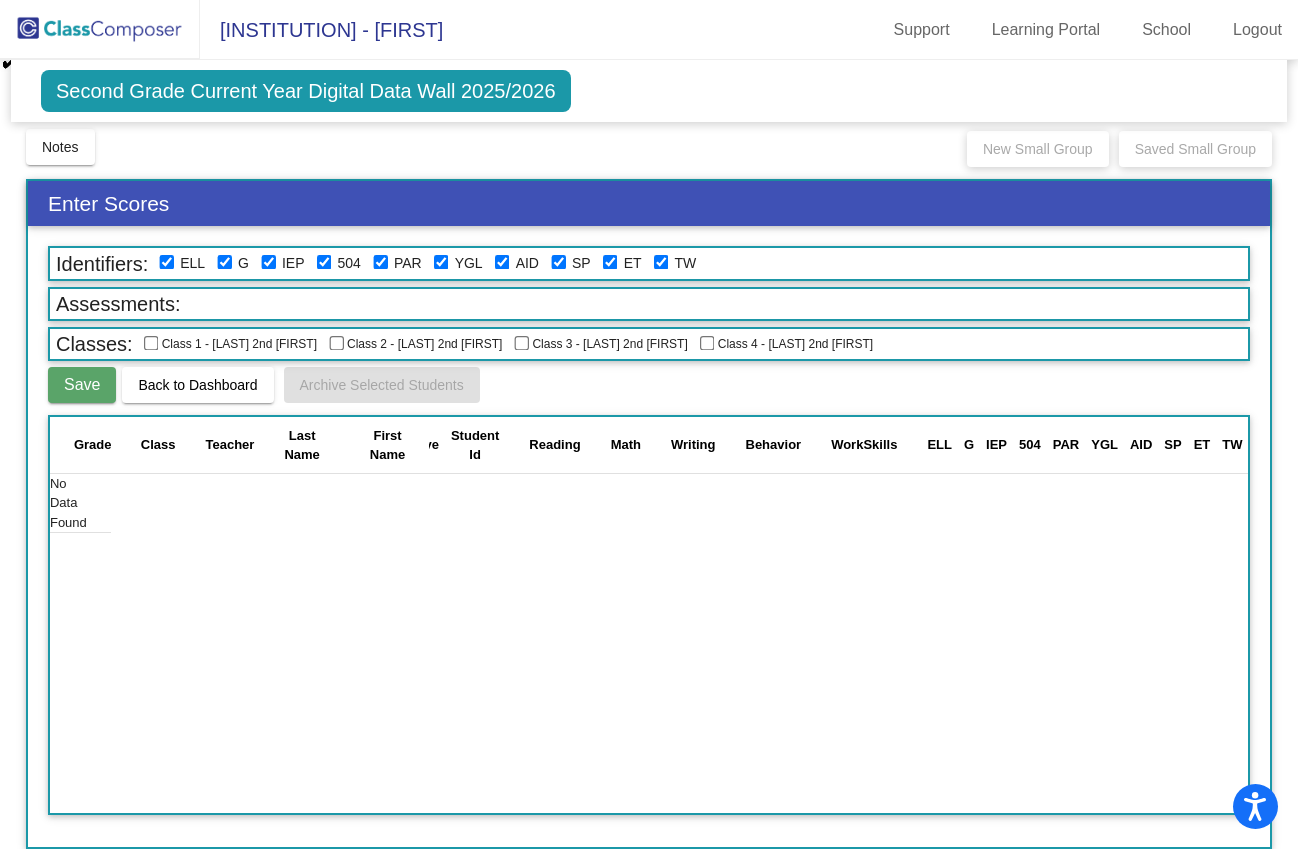 click 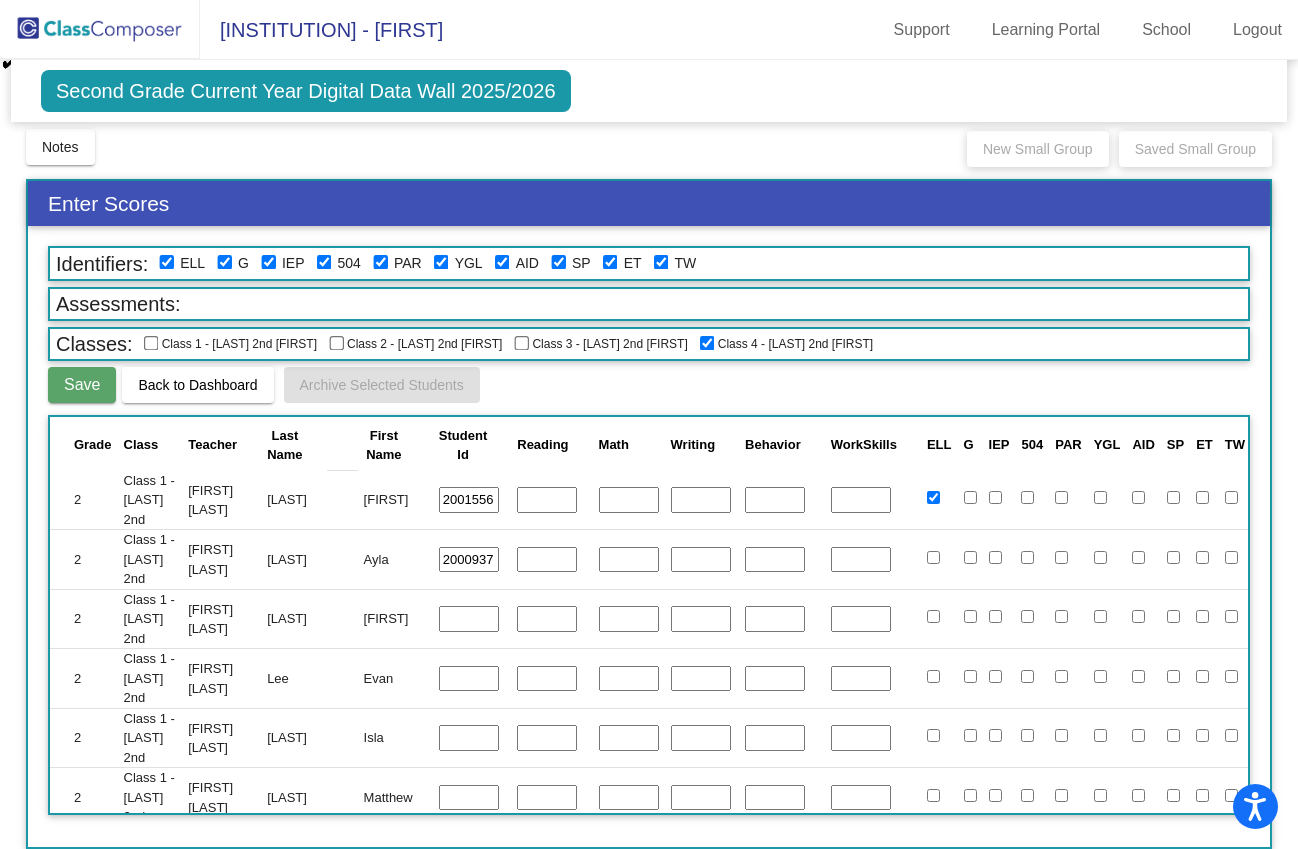 scroll, scrollTop: 860, scrollLeft: 24, axis: both 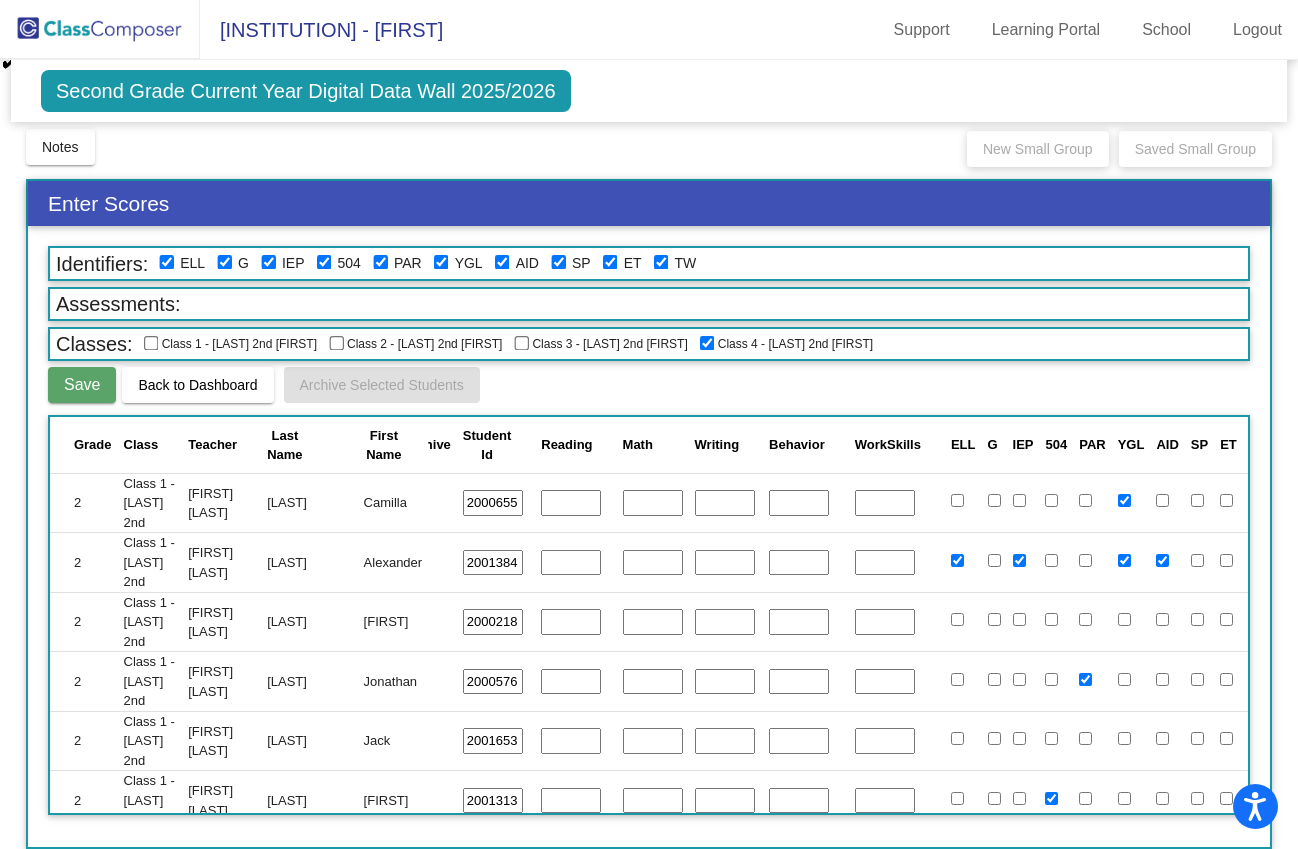 click 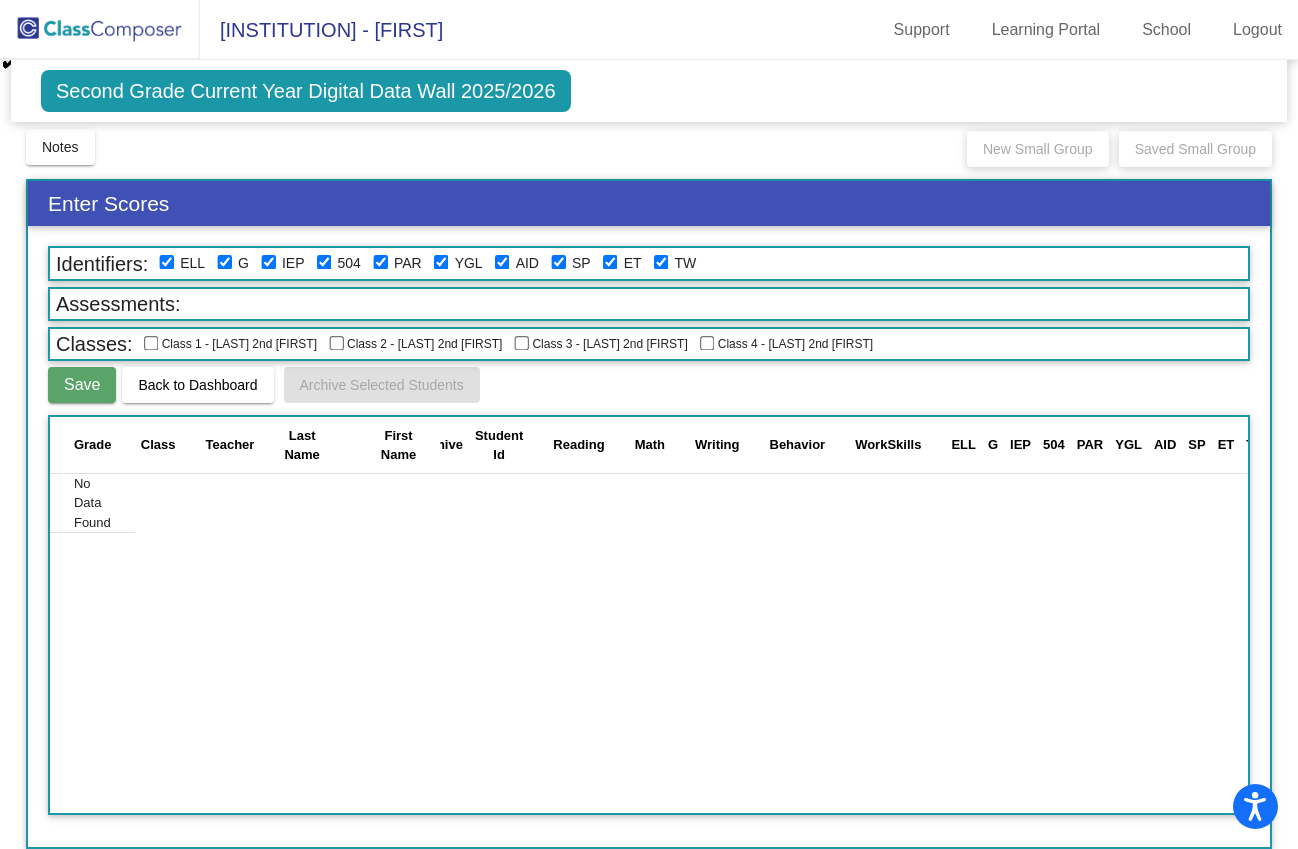 click on "Back to Dashboard" 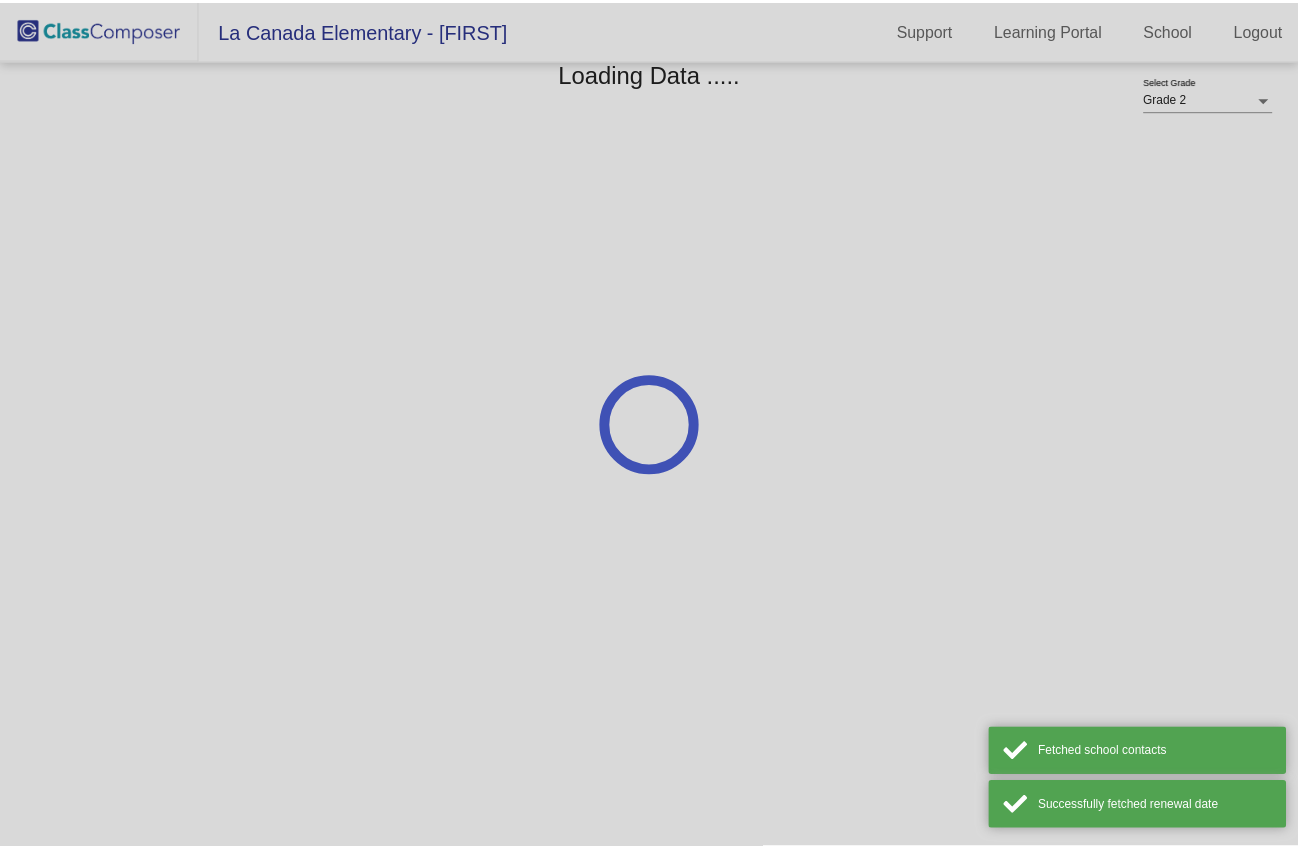 scroll, scrollTop: 0, scrollLeft: 0, axis: both 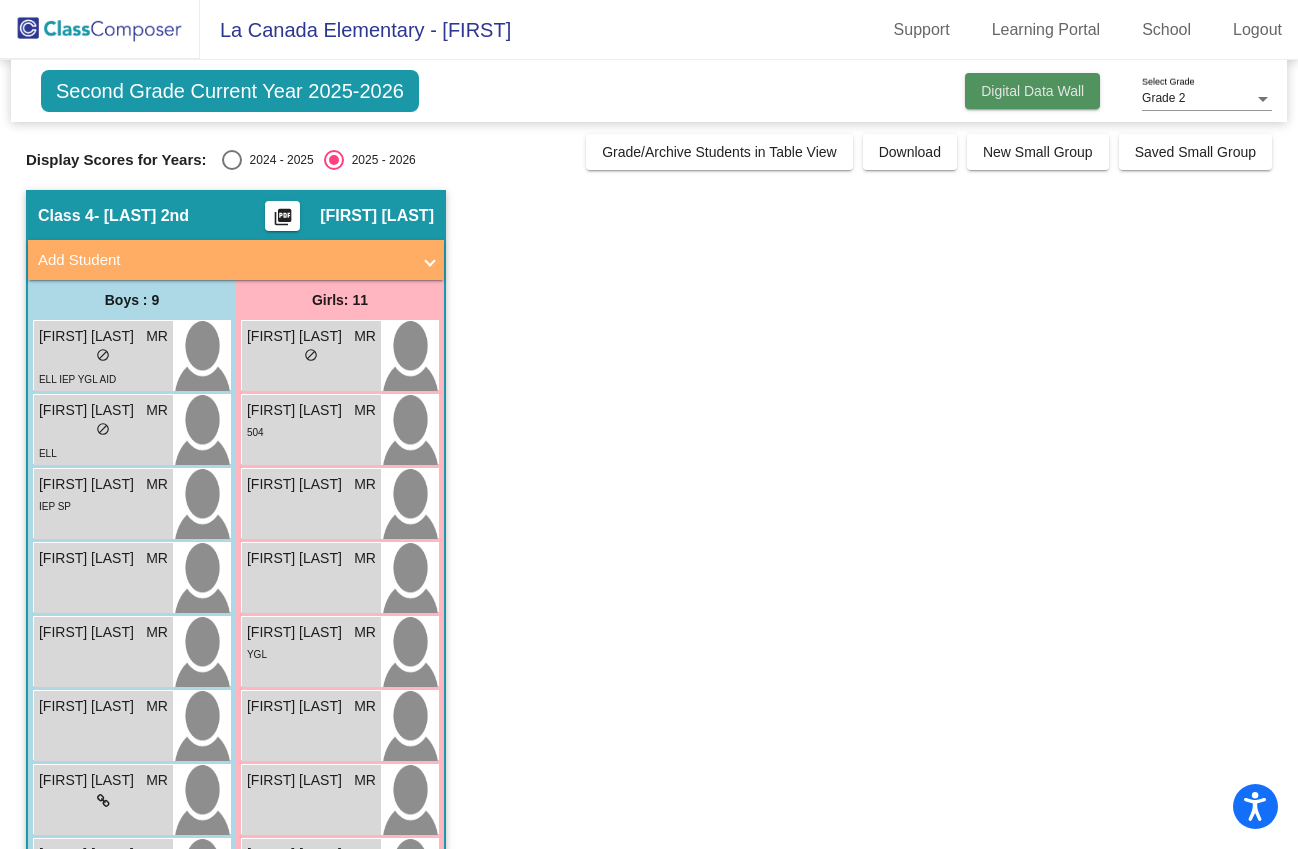 click on "Digital Data Wall" 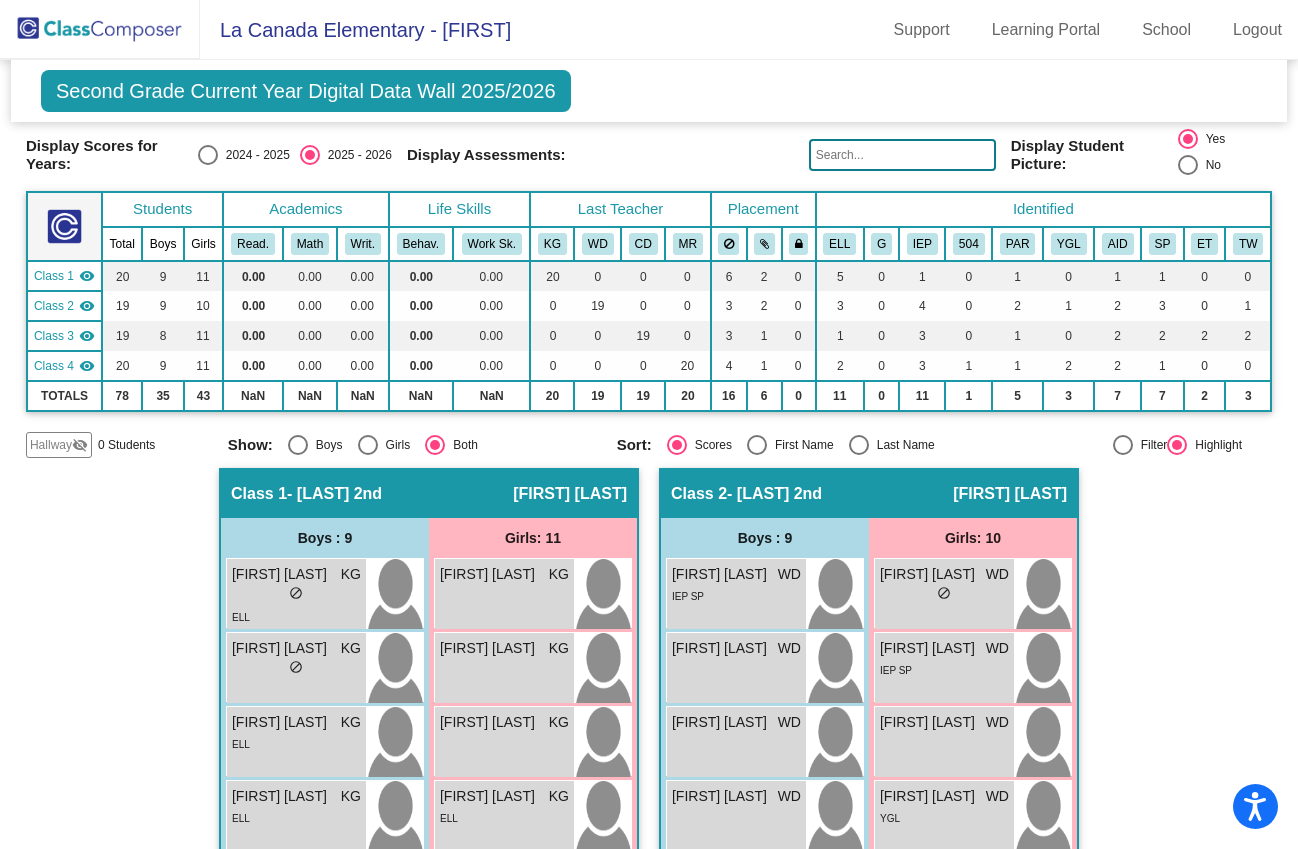 scroll, scrollTop: 69, scrollLeft: 0, axis: vertical 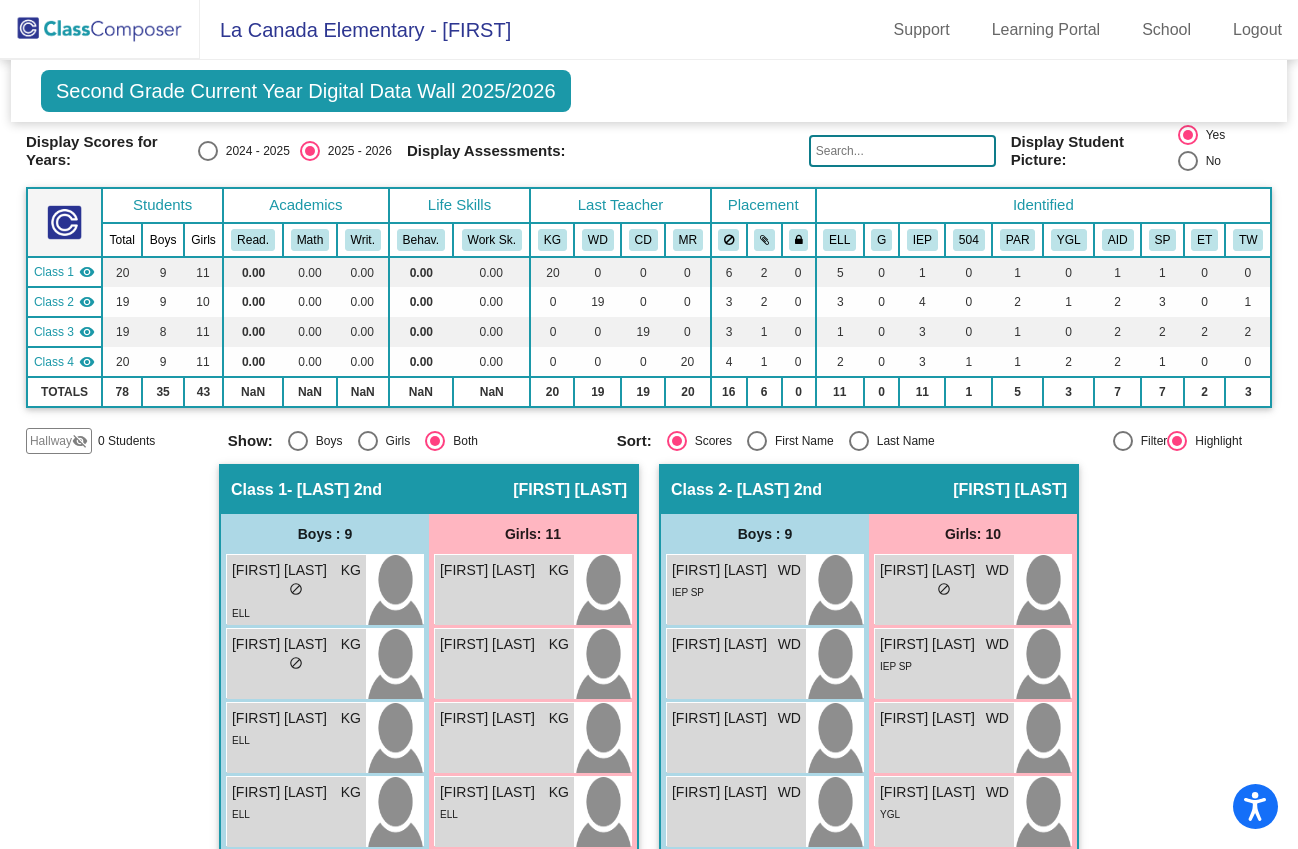 click on "Class 2" 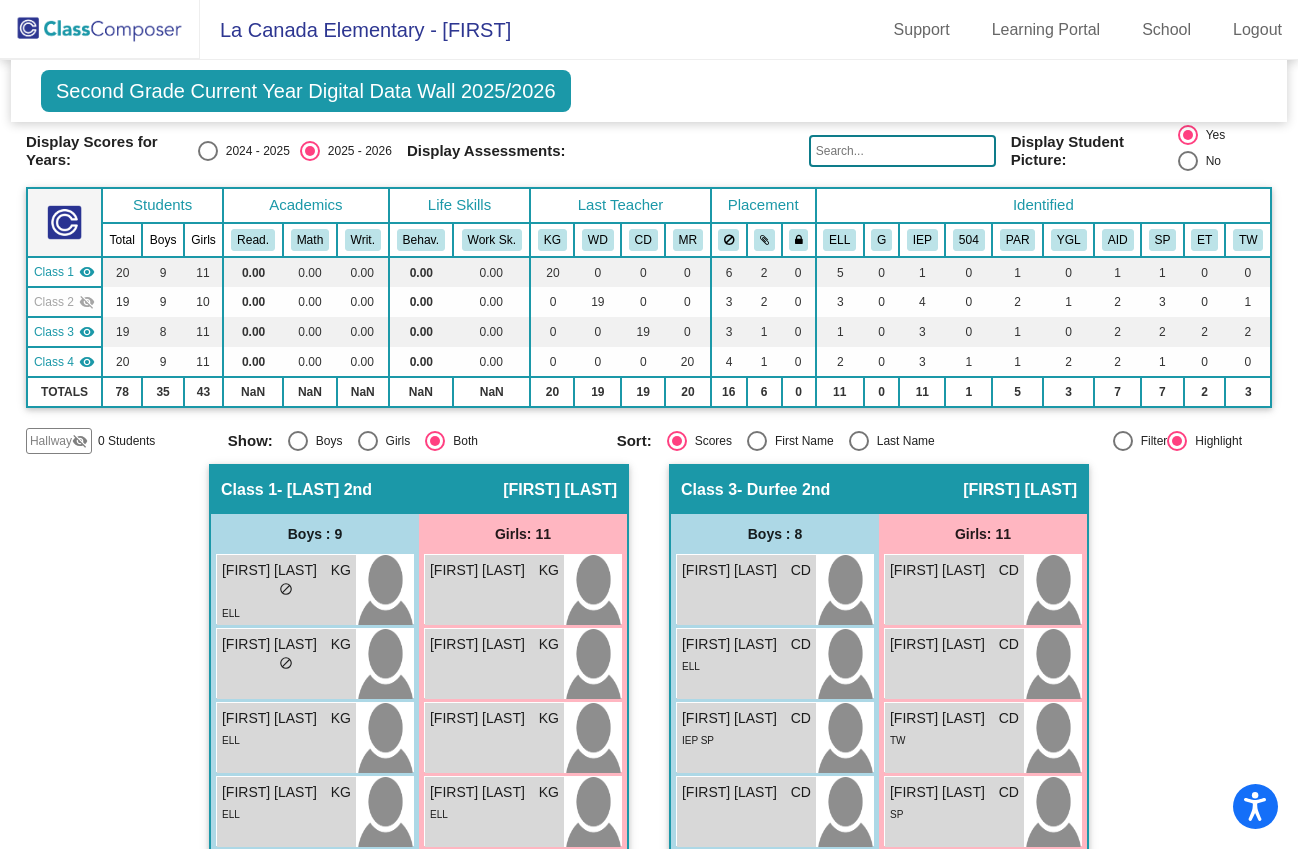 click on "Class 2" 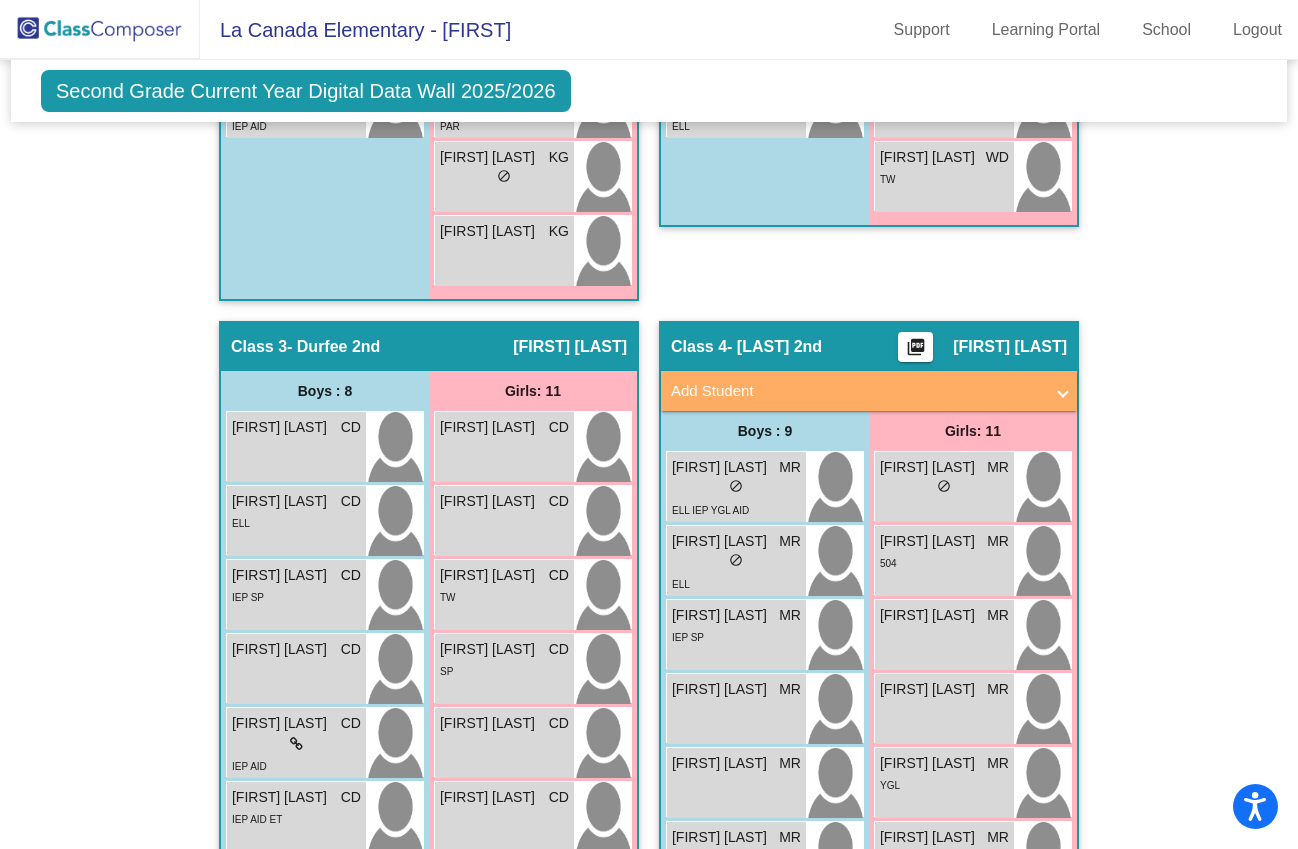 scroll, scrollTop: 1164, scrollLeft: 0, axis: vertical 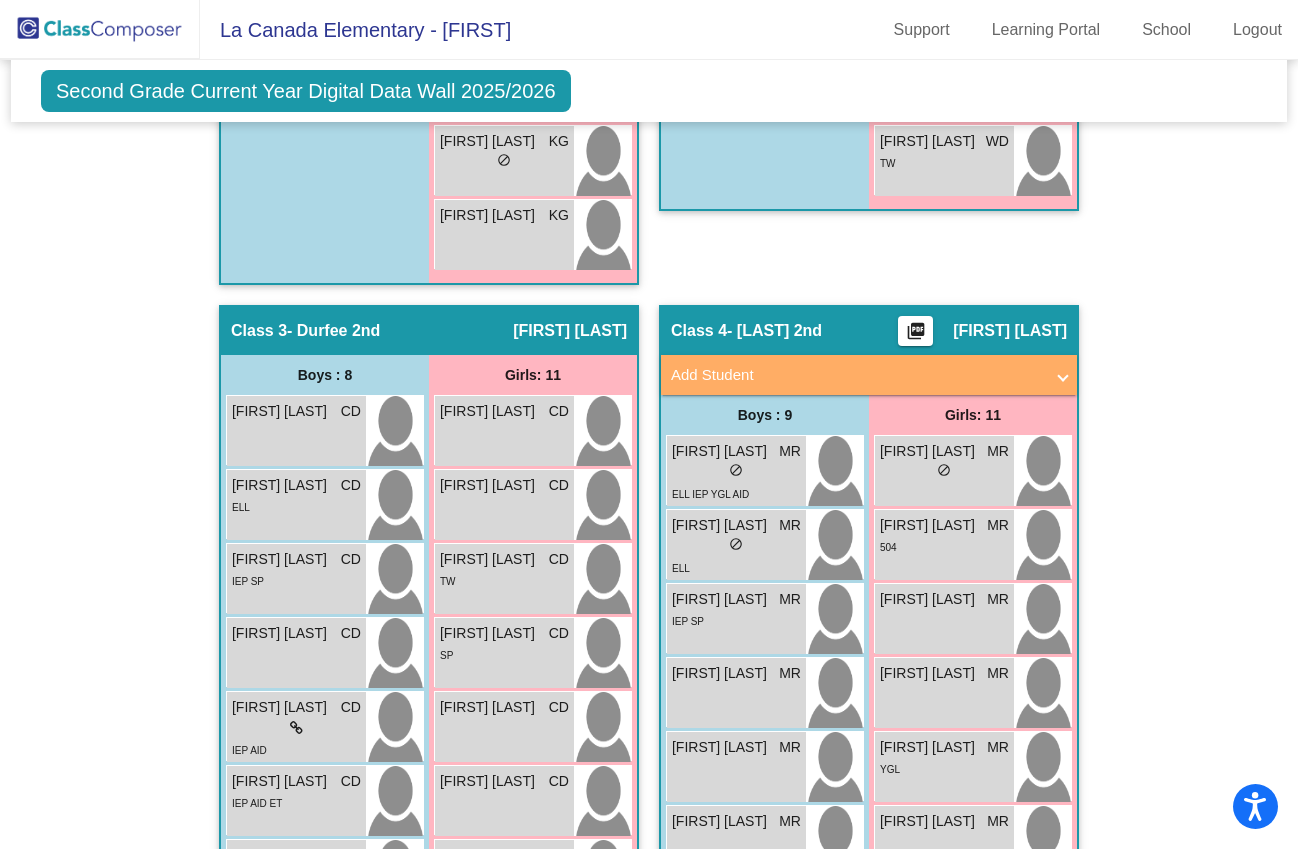click on "- Redfern 2nd" 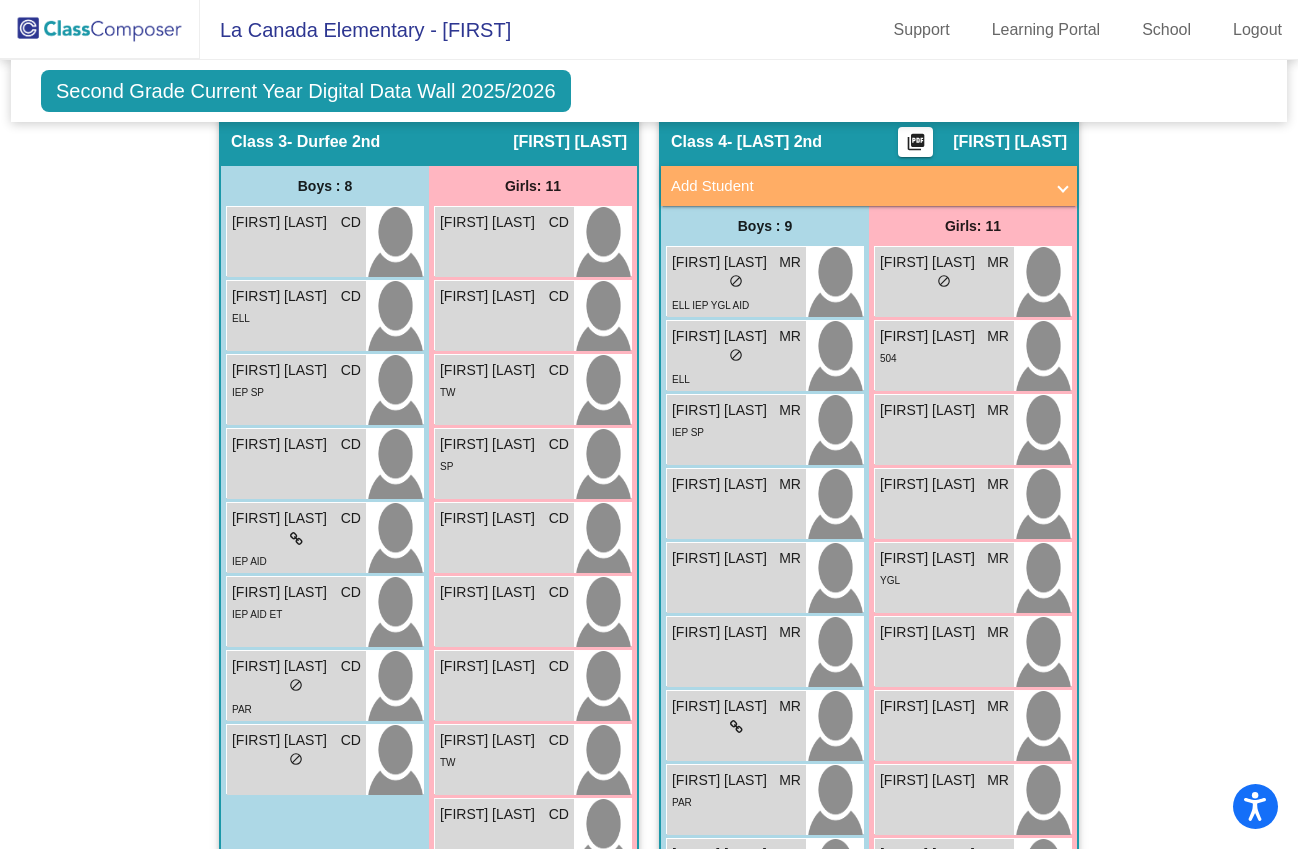 scroll, scrollTop: 1595, scrollLeft: 0, axis: vertical 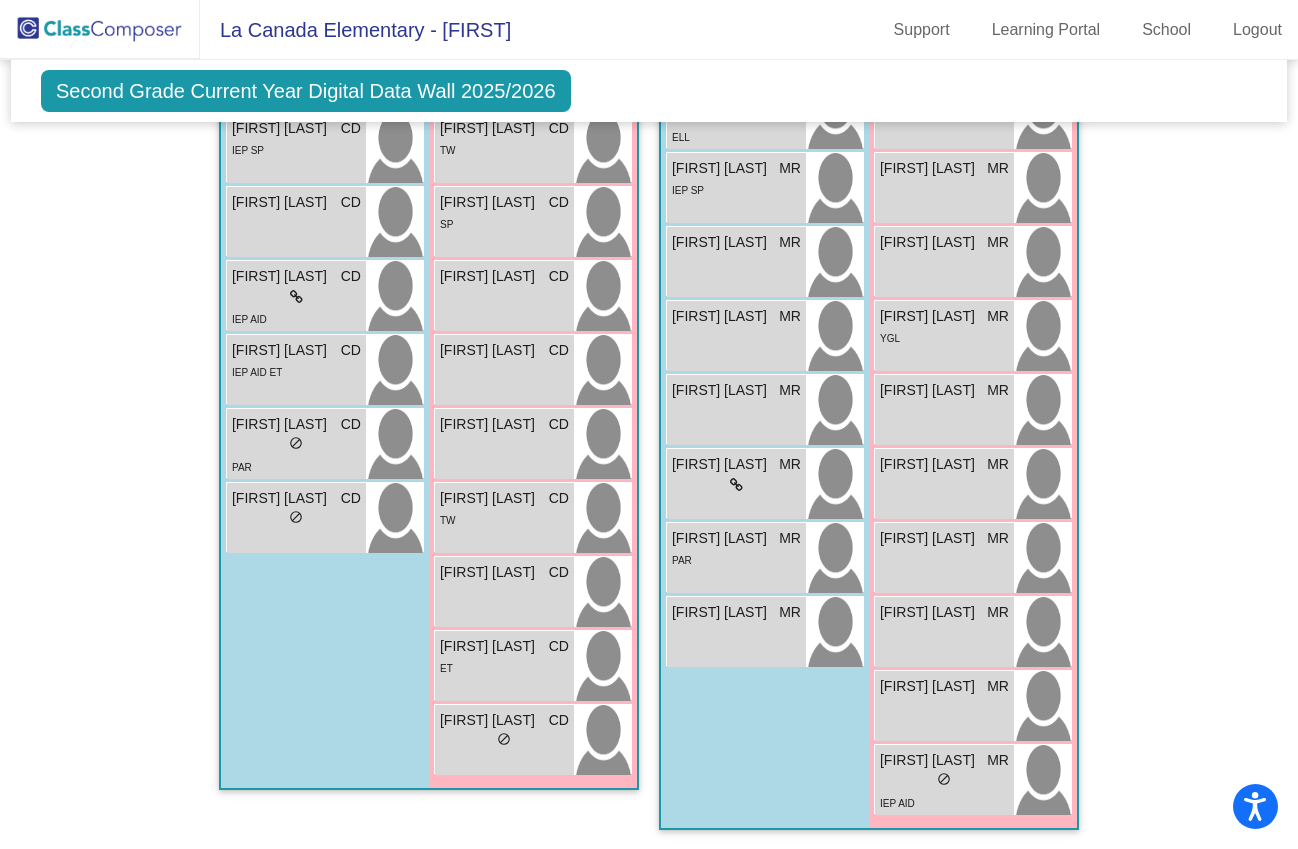 click on "Hallway   - Hallway Class  picture_as_pdf  Add Student  First Name Last Name Student Id  (Recommended)   Boy   Girl   Non Binary Add Close  Boys : 0    No Students   Girls: 0   No Students   Class 1   - Gilmour 2nd  picture_as_pdf Karen Gilmour  Add Student  First Name Last Name Student Id  (Recommended)   Boy   Girl   Non Binary Add Close  Boys : 9  Albert Gao KG lock do_not_disturb_alt ELL Charles Davis KG lock do_not_disturb_alt Gabriel Hagenmayer KG lock do_not_disturb_alt ELL Henri Tingilian KG lock do_not_disturb_alt ELL Jacob Vandenberg KG lock do_not_disturb_alt Joshua Moon KG lock do_not_disturb_alt ELL Mason Ruffing KG lock do_not_disturb_alt Maxwell Conover KG lock do_not_disturb_alt SP Nicholas Bruning KG lock do_not_disturb_alt IEP AID Girls: 11 Ariana Hovsepyan KG lock do_not_disturb_alt Charlotte Cheng KG lock do_not_disturb_alt Emily Kim KG lock do_not_disturb_alt Emily Ko KG lock do_not_disturb_alt ELL Heidi McCabe KG lock do_not_disturb_alt Madeleine Lu KG lock do_not_disturb_alt KG KG" 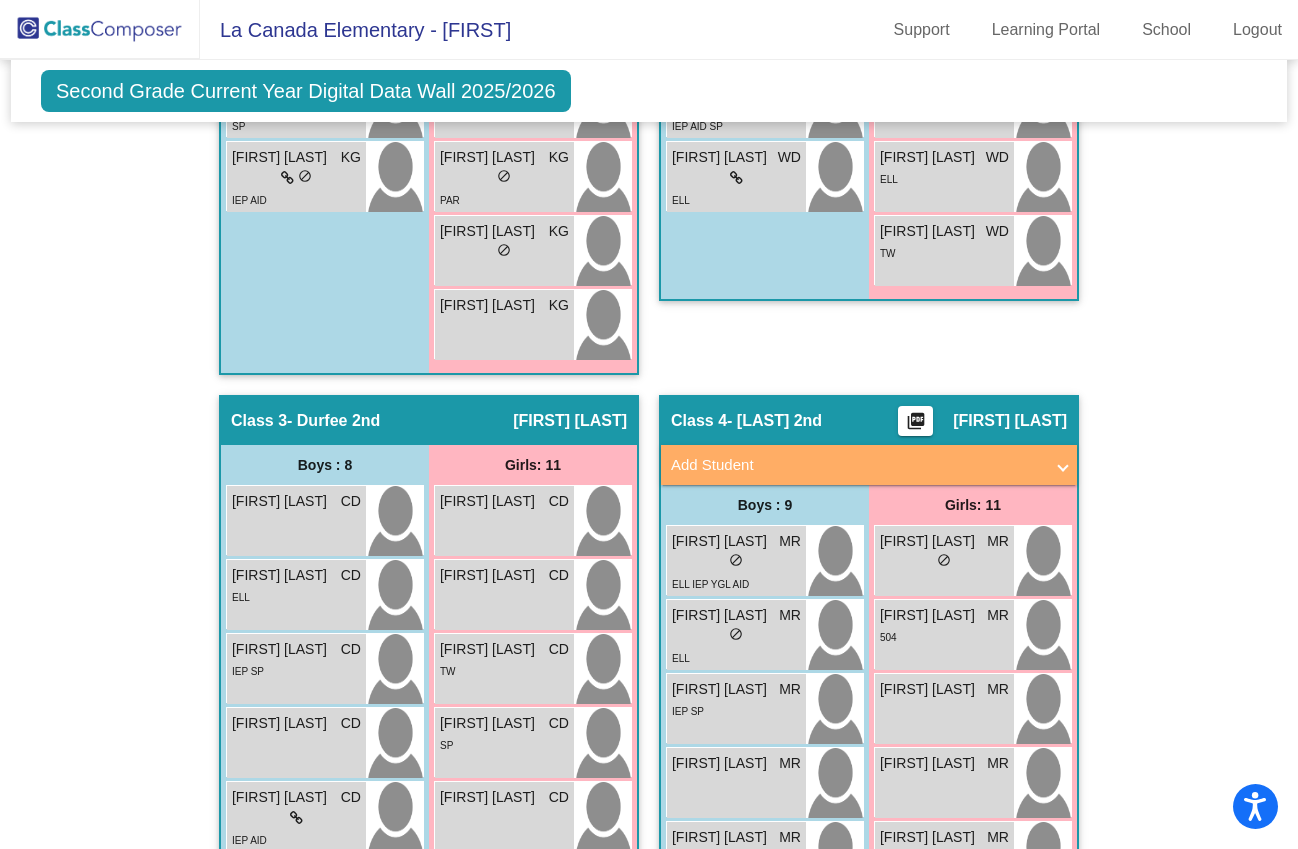 scroll, scrollTop: 1054, scrollLeft: 0, axis: vertical 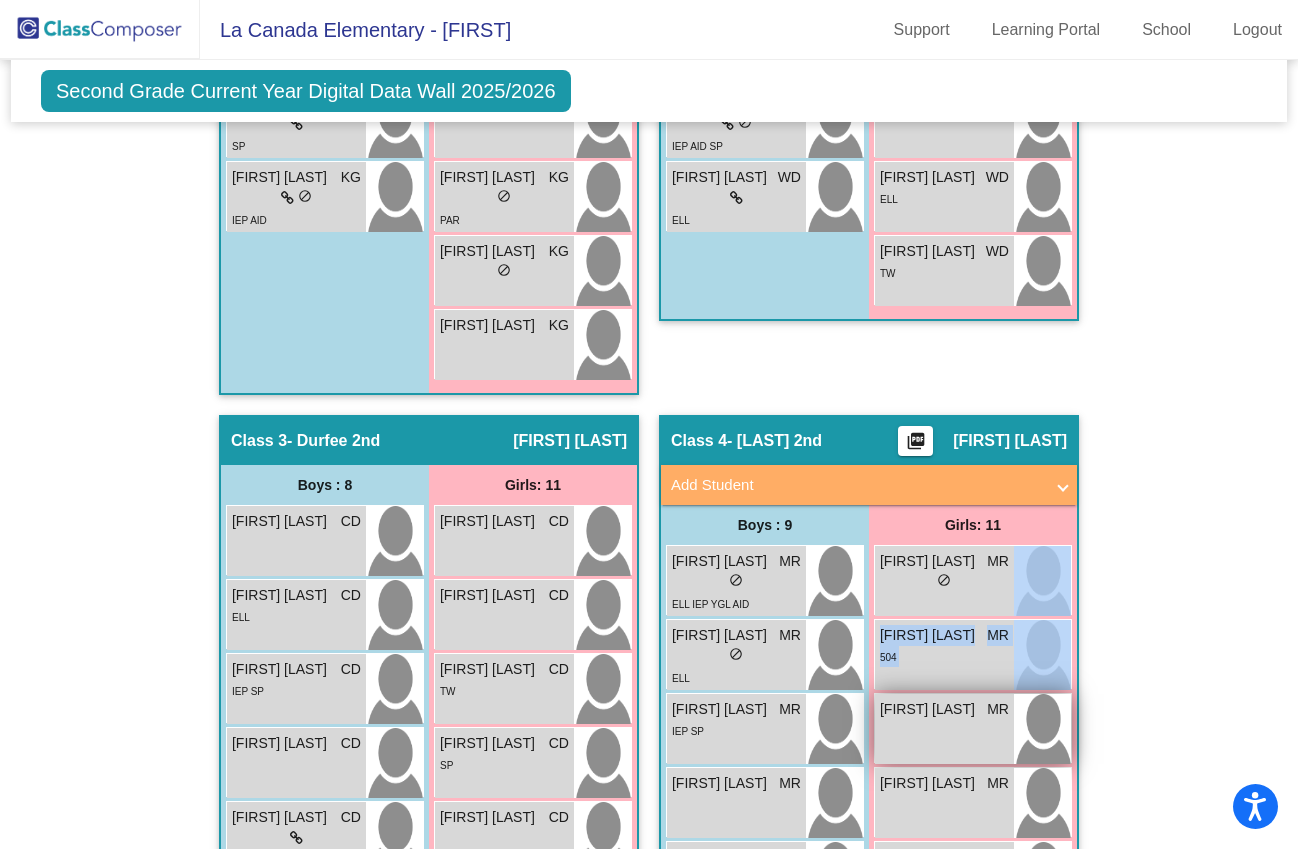 drag, startPoint x: 965, startPoint y: 579, endPoint x: 952, endPoint y: 696, distance: 117.72001 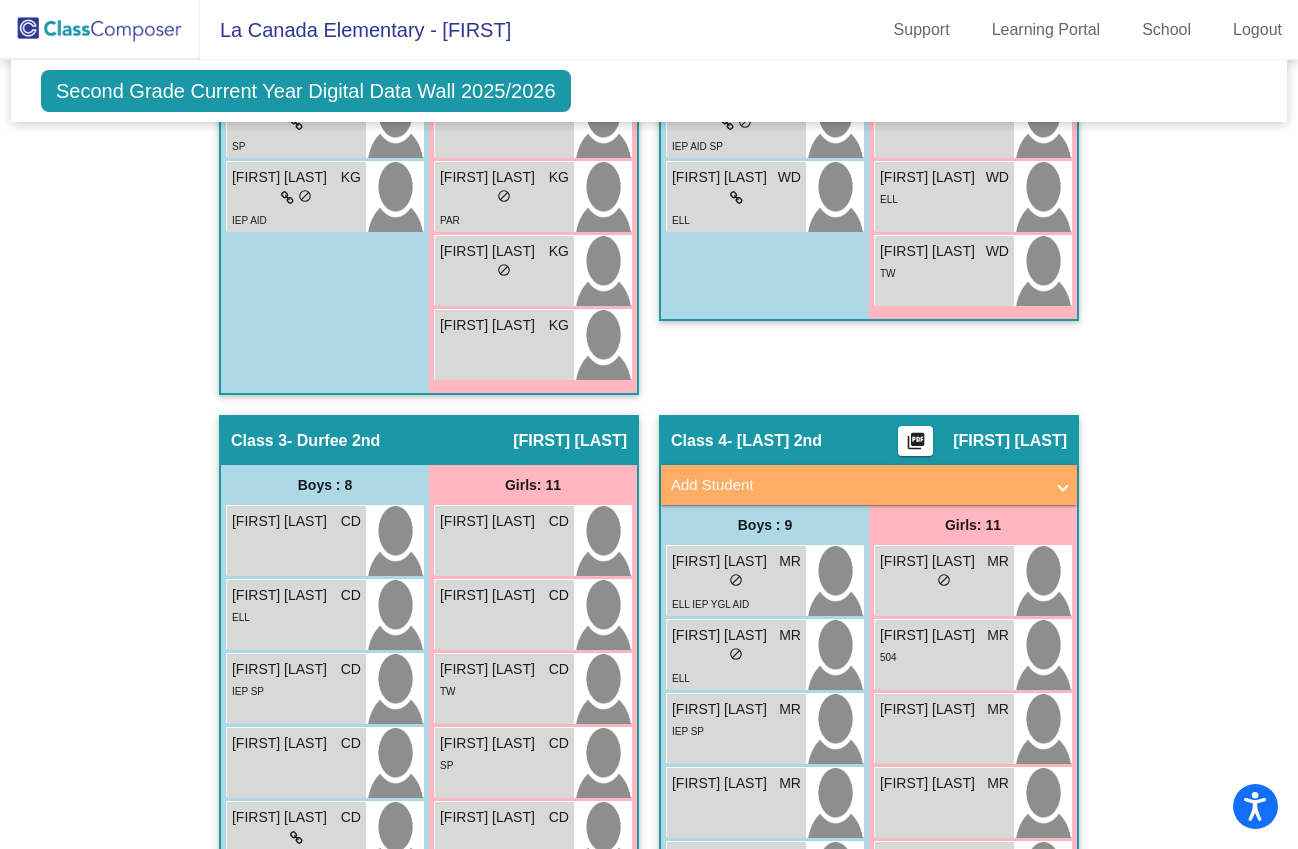 click on "Hallway   - Hallway Class  picture_as_pdf  Add Student  First Name Last Name Student Id  (Recommended)   Boy   Girl   Non Binary Add Close  Boys : 0    No Students   Girls: 0   No Students   Class 1   - Gilmour 2nd  picture_as_pdf Karen Gilmour  Add Student  First Name Last Name Student Id  (Recommended)   Boy   Girl   Non Binary Add Close  Boys : 9  Albert Gao KG lock do_not_disturb_alt ELL Charles Davis KG lock do_not_disturb_alt Gabriel Hagenmayer KG lock do_not_disturb_alt ELL Henri Tingilian KG lock do_not_disturb_alt ELL Jacob Vandenberg KG lock do_not_disturb_alt Joshua Moon KG lock do_not_disturb_alt ELL Mason Ruffing KG lock do_not_disturb_alt Maxwell Conover KG lock do_not_disturb_alt SP Nicholas Bruning KG lock do_not_disturb_alt IEP AID Girls: 11 Ariana Hovsepyan KG lock do_not_disturb_alt Charlotte Cheng KG lock do_not_disturb_alt Emily Kim KG lock do_not_disturb_alt Emily Ko KG lock do_not_disturb_alt ELL Heidi McCabe KG lock do_not_disturb_alt Madeleine Lu KG lock do_not_disturb_alt KG KG" 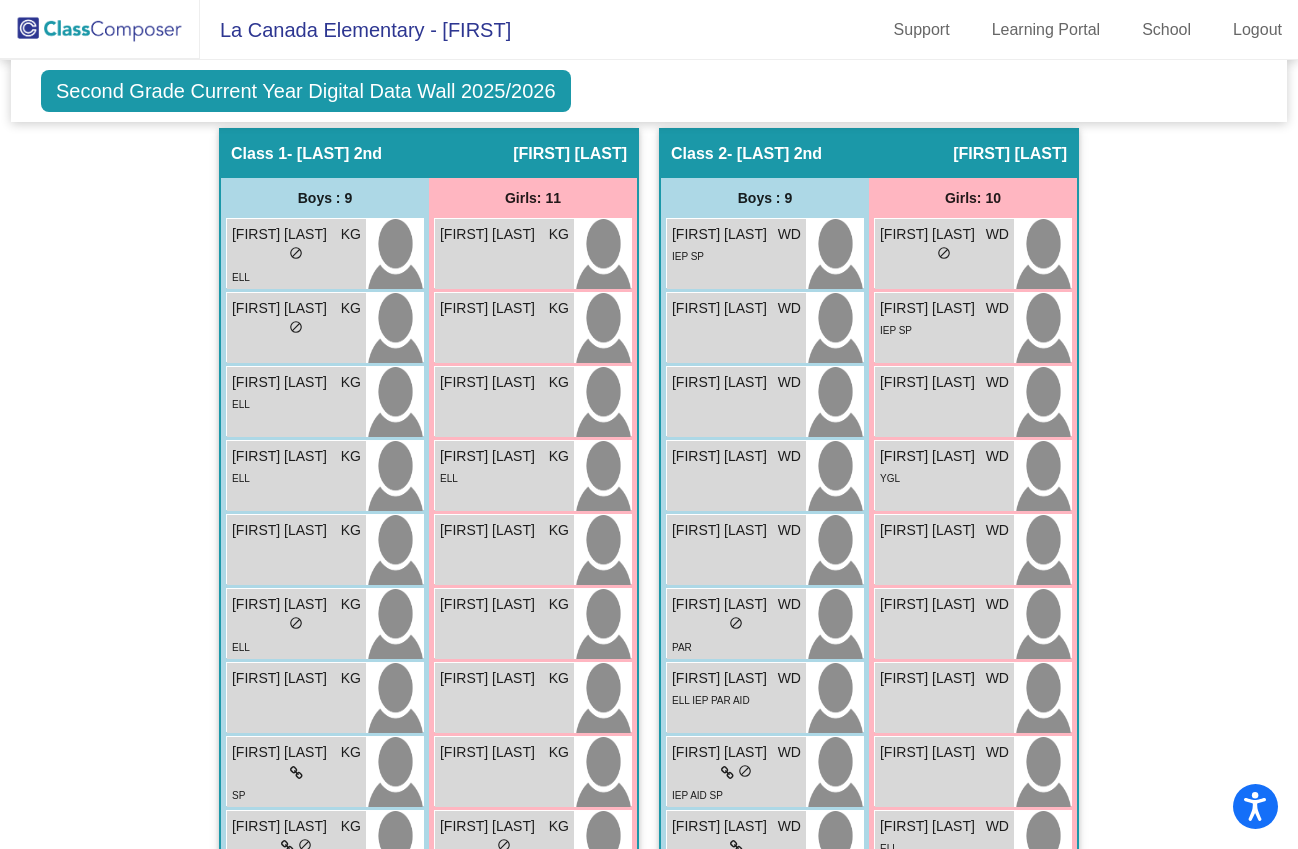 scroll, scrollTop: 0, scrollLeft: 0, axis: both 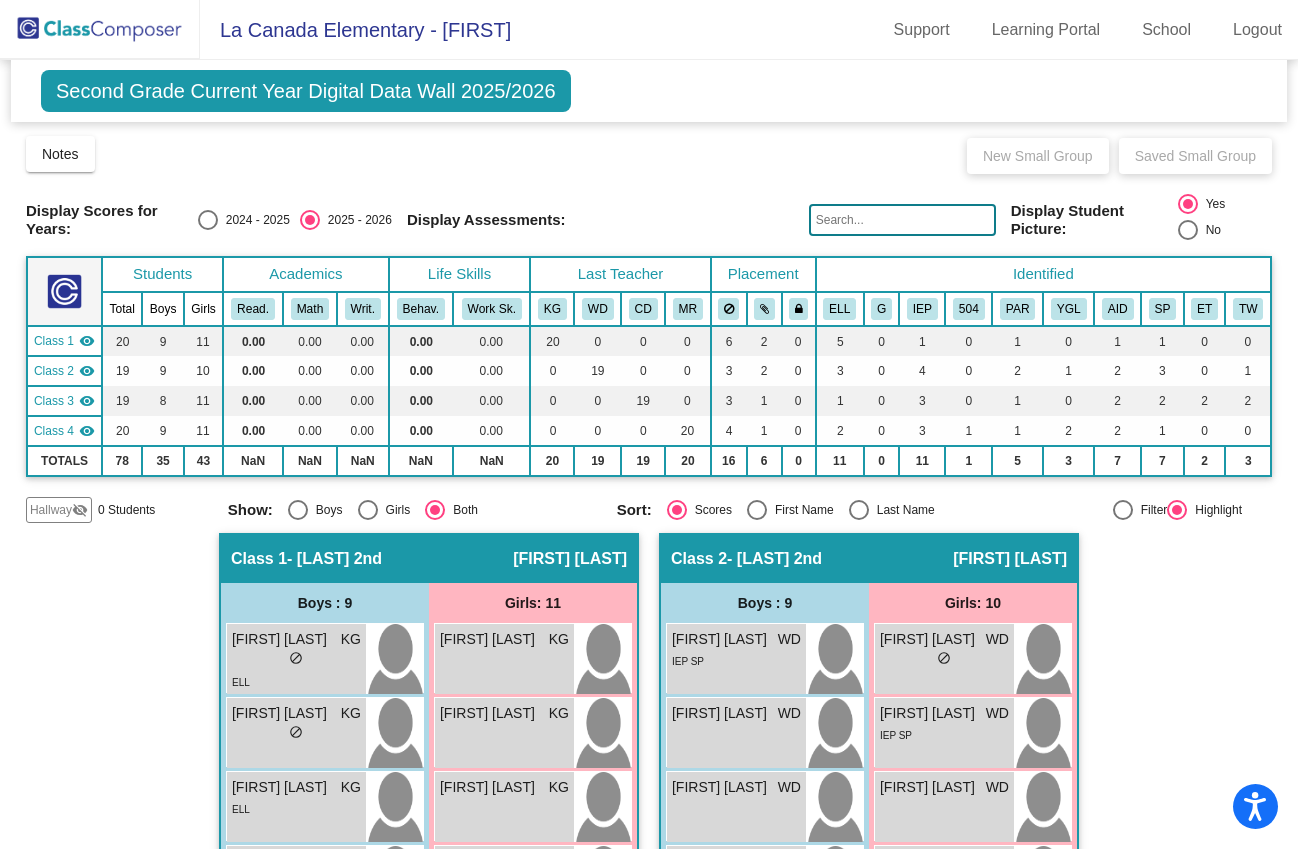 click on "Display Assessments:" 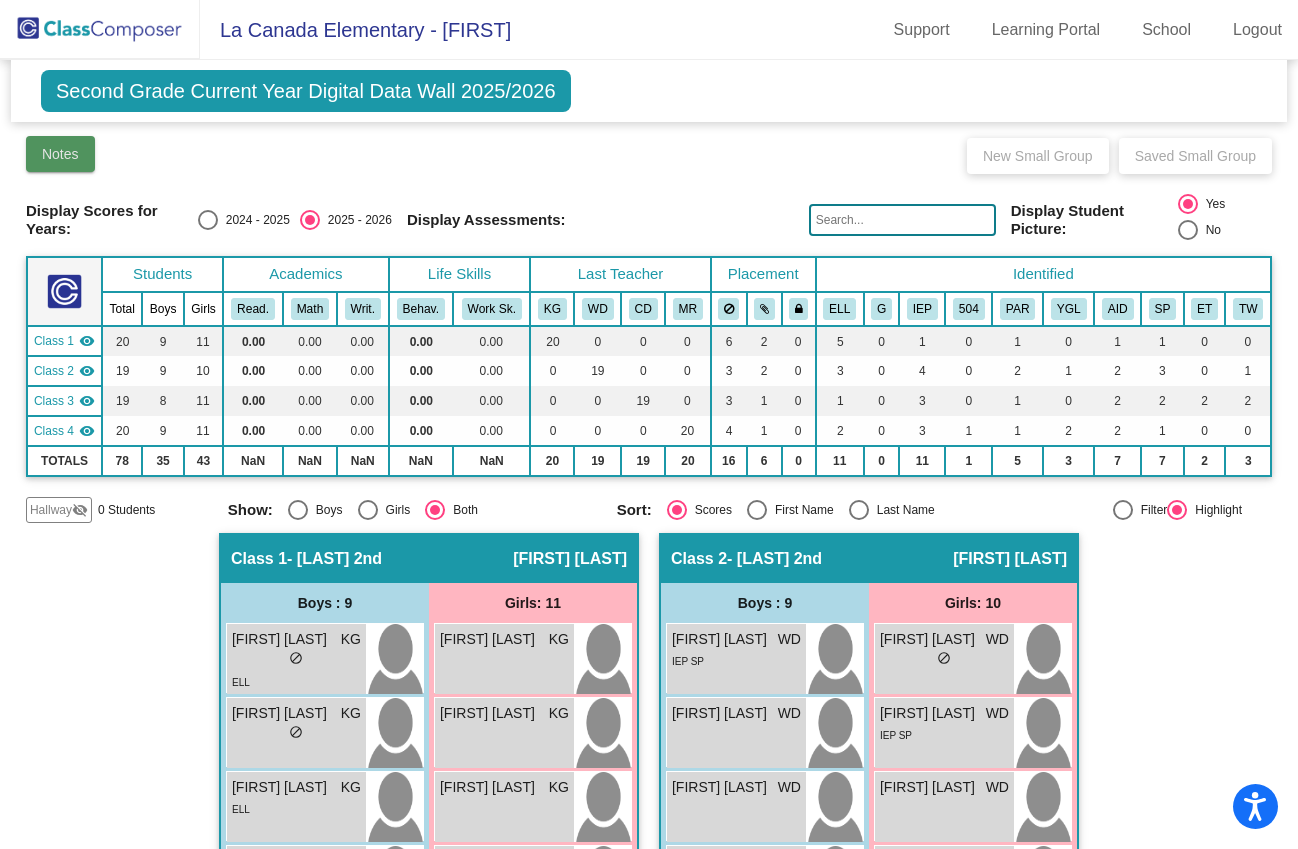 click on "Notes" 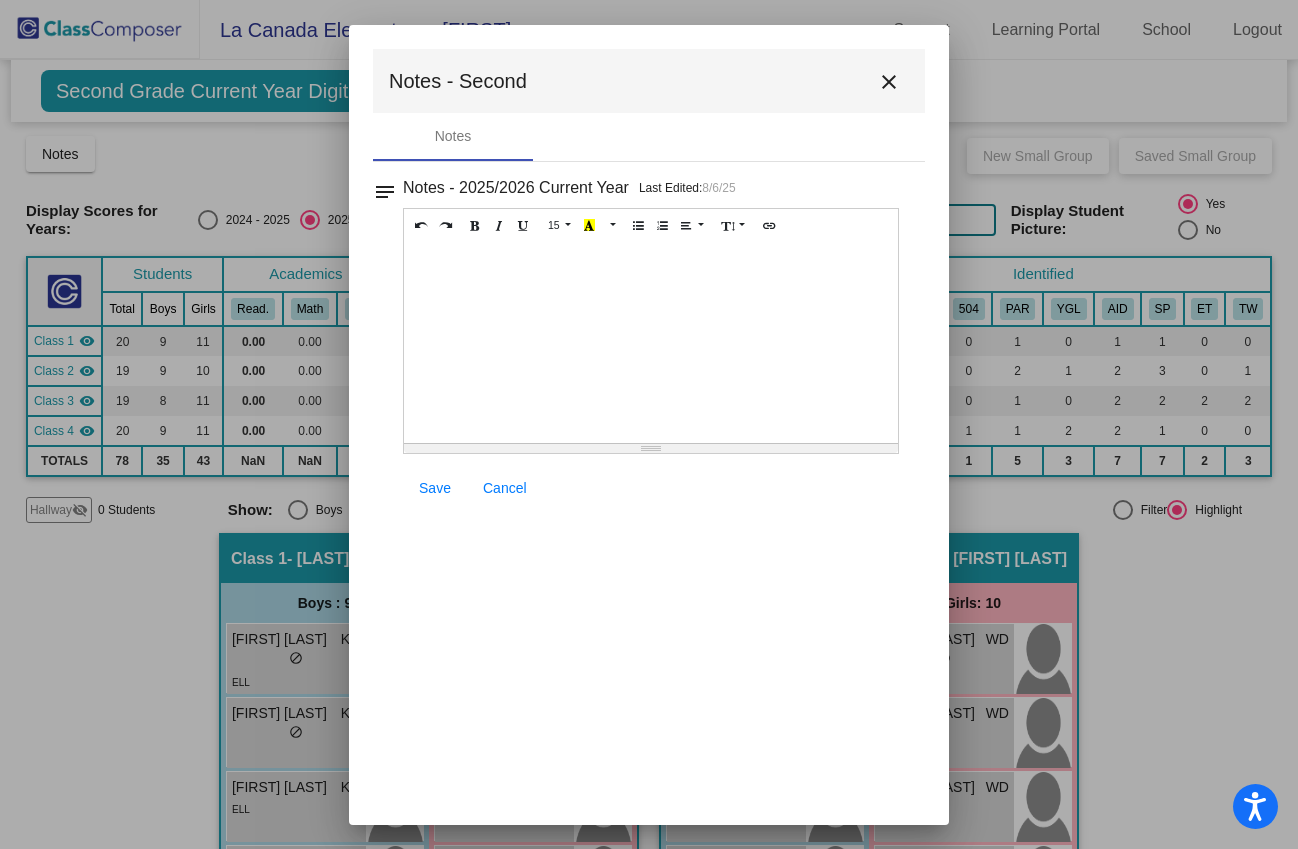 click on "close" at bounding box center [889, 82] 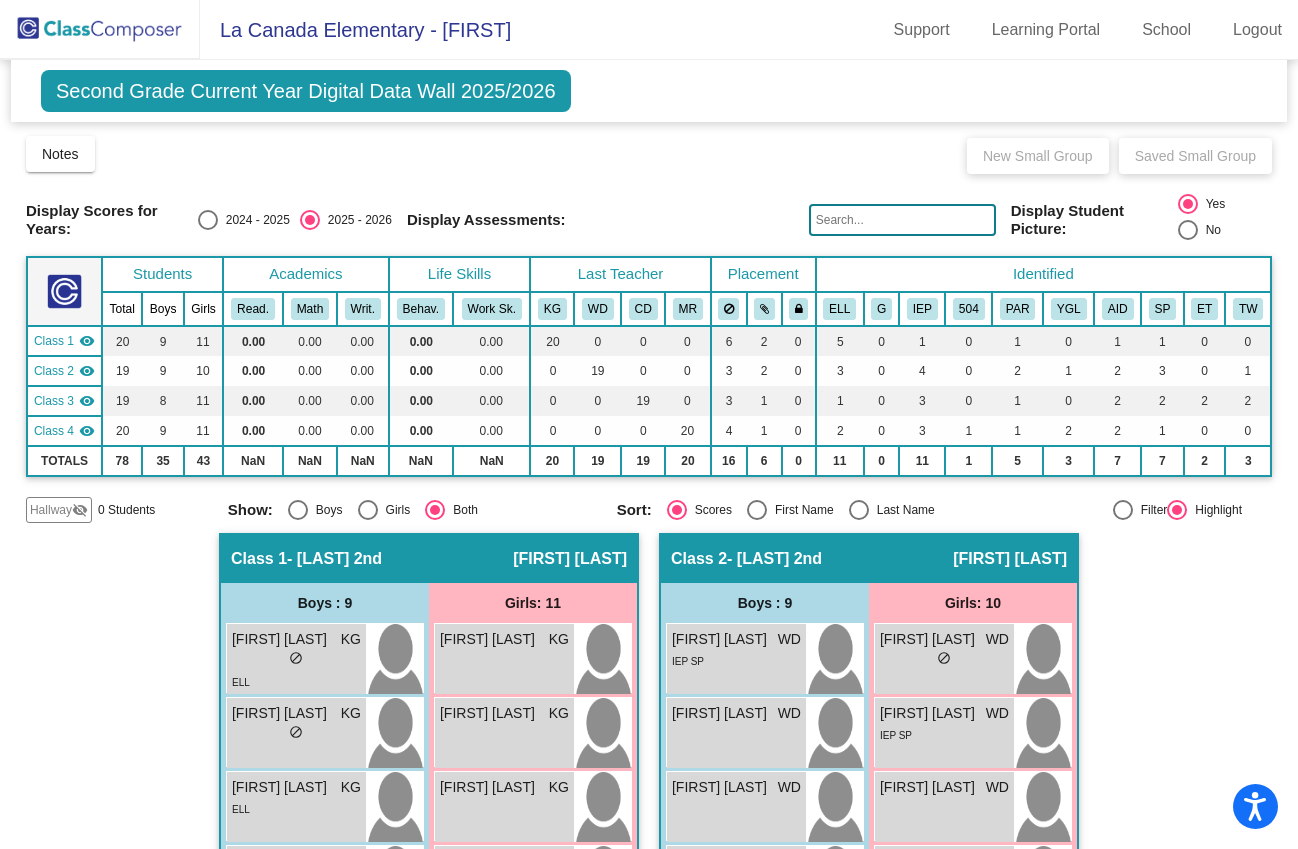 scroll, scrollTop: 0, scrollLeft: 0, axis: both 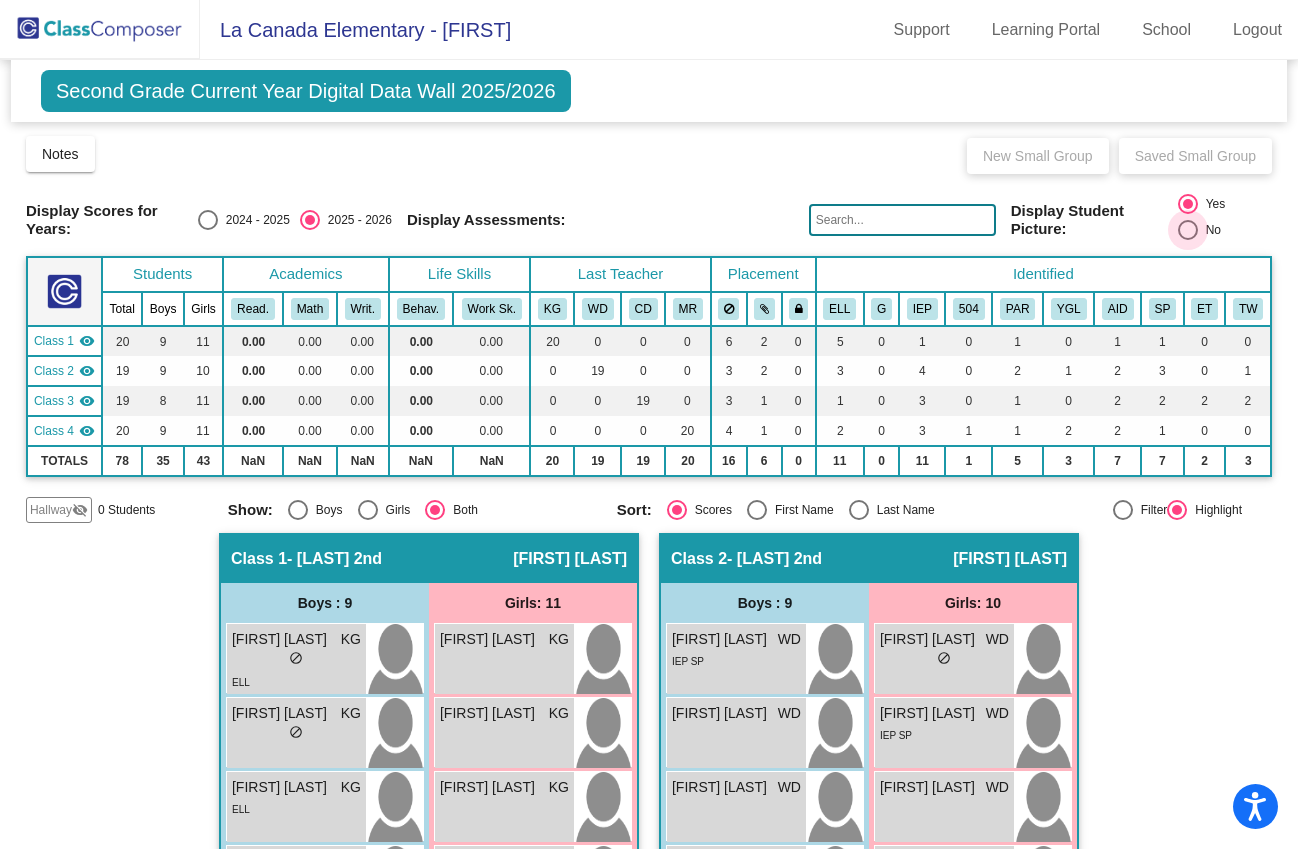click at bounding box center [1188, 230] 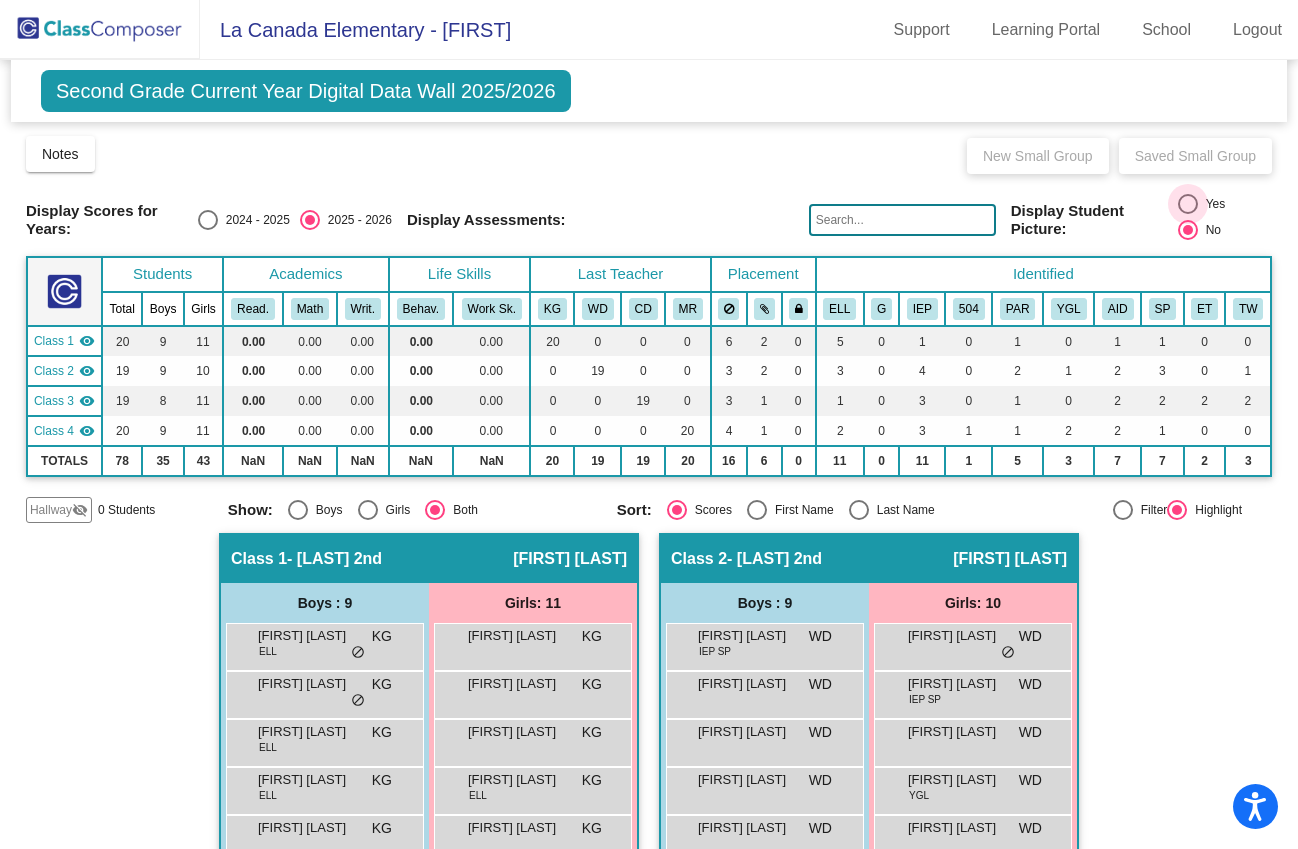 click at bounding box center [1188, 204] 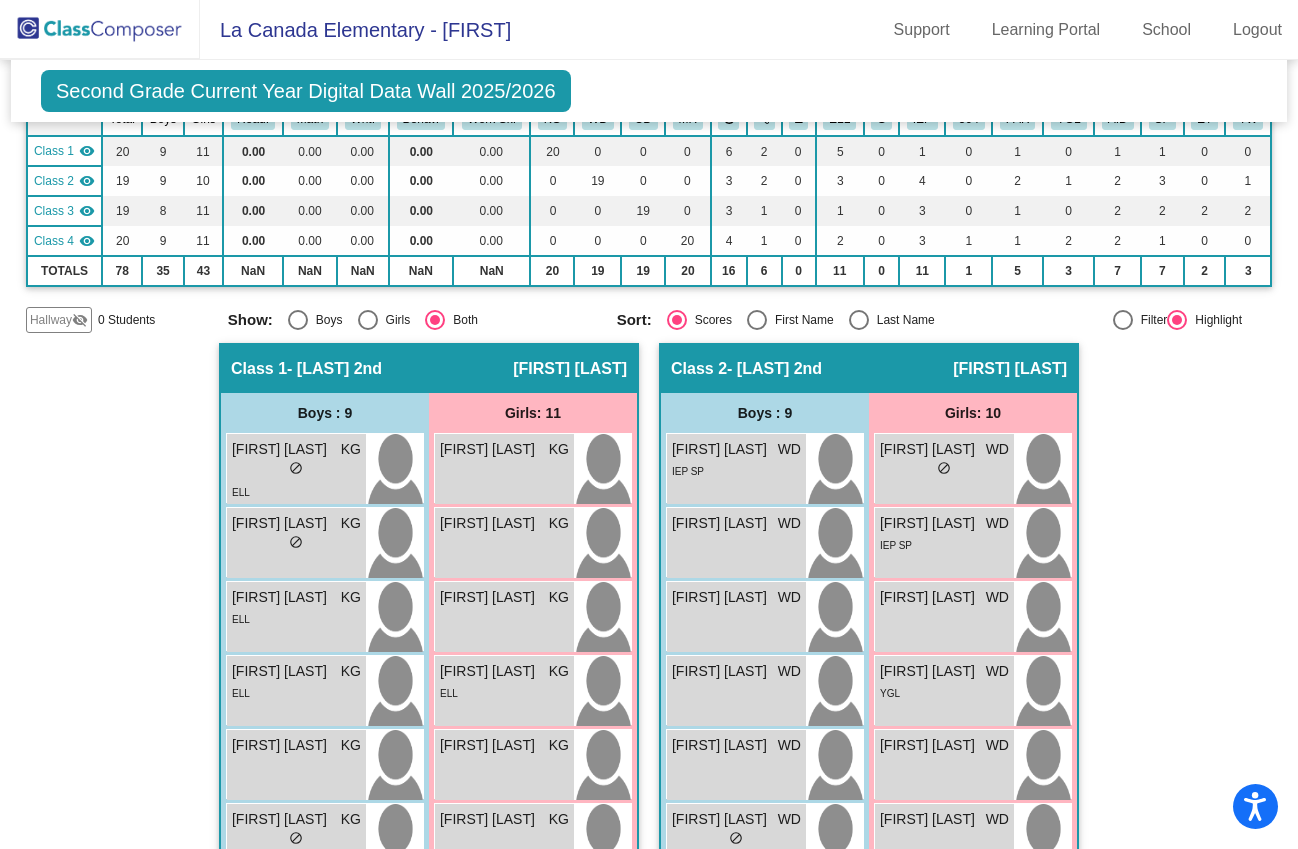 scroll, scrollTop: 0, scrollLeft: 0, axis: both 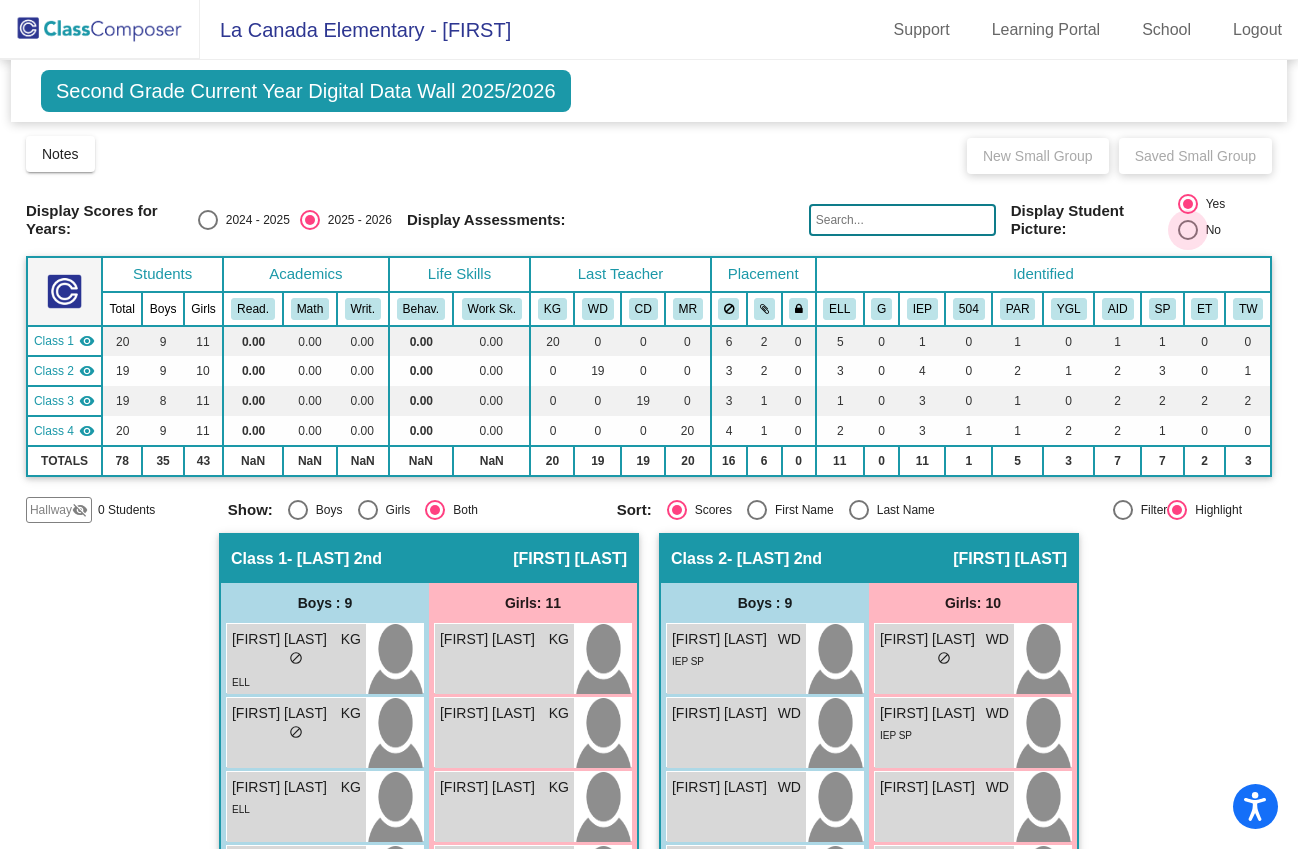 click at bounding box center [1188, 230] 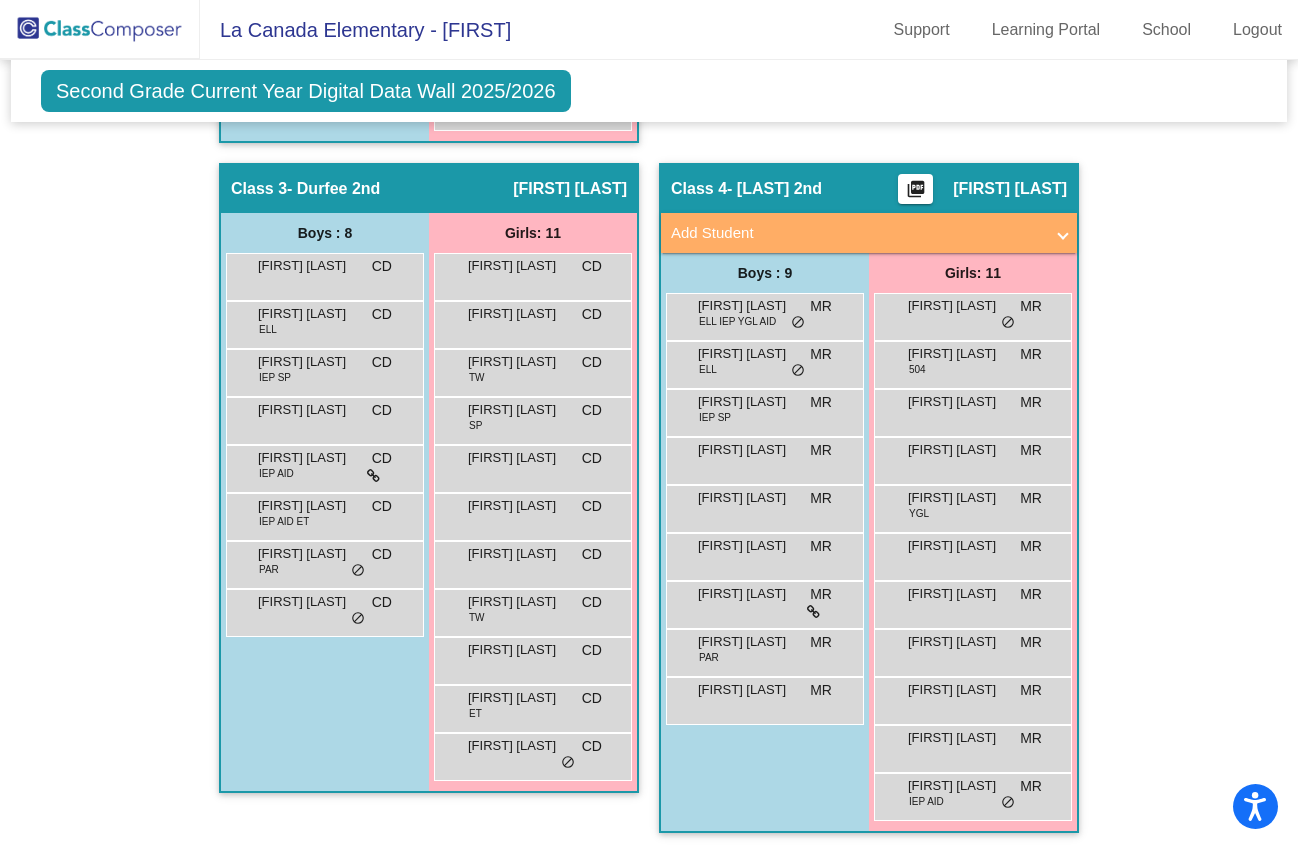 scroll, scrollTop: 1023, scrollLeft: 0, axis: vertical 